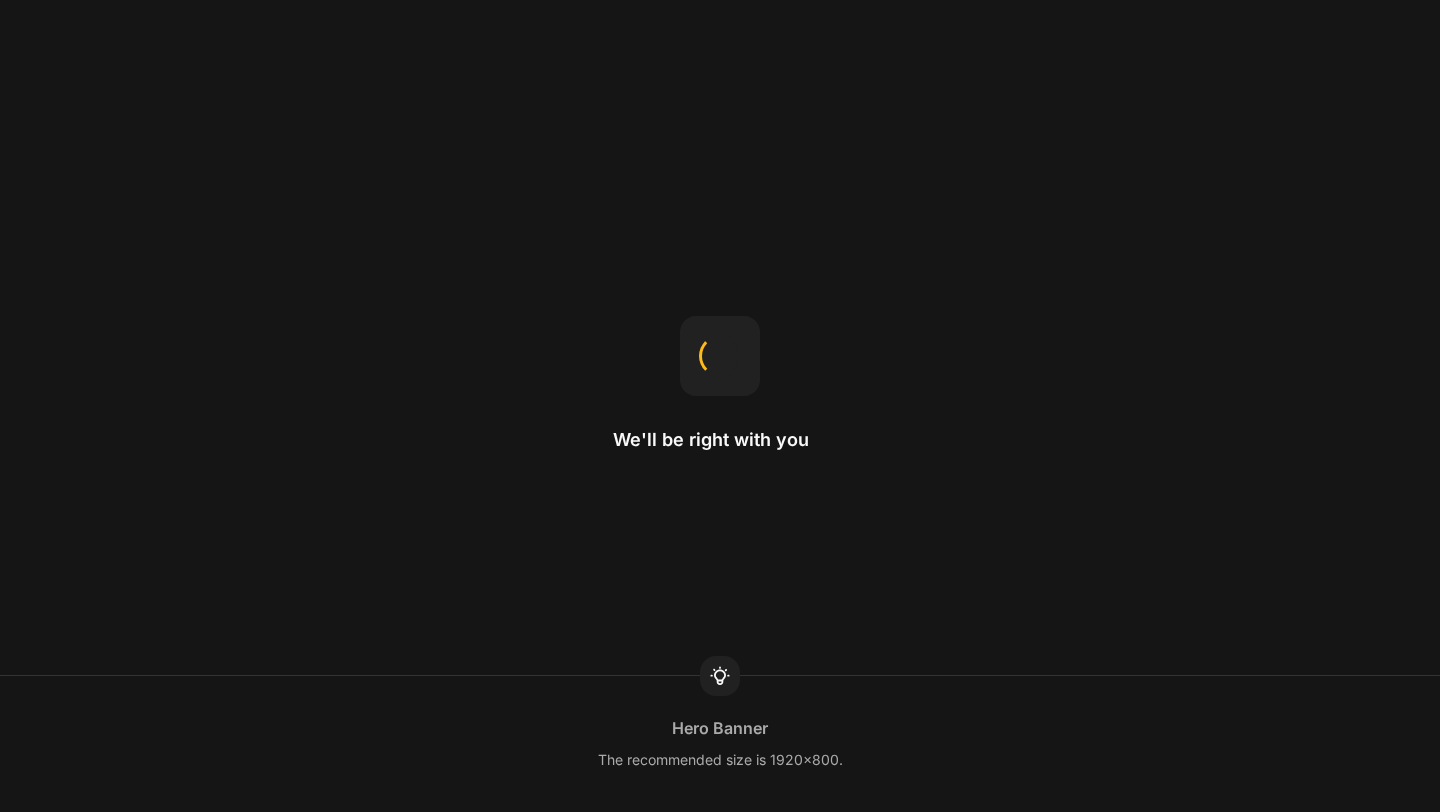 scroll, scrollTop: 0, scrollLeft: 0, axis: both 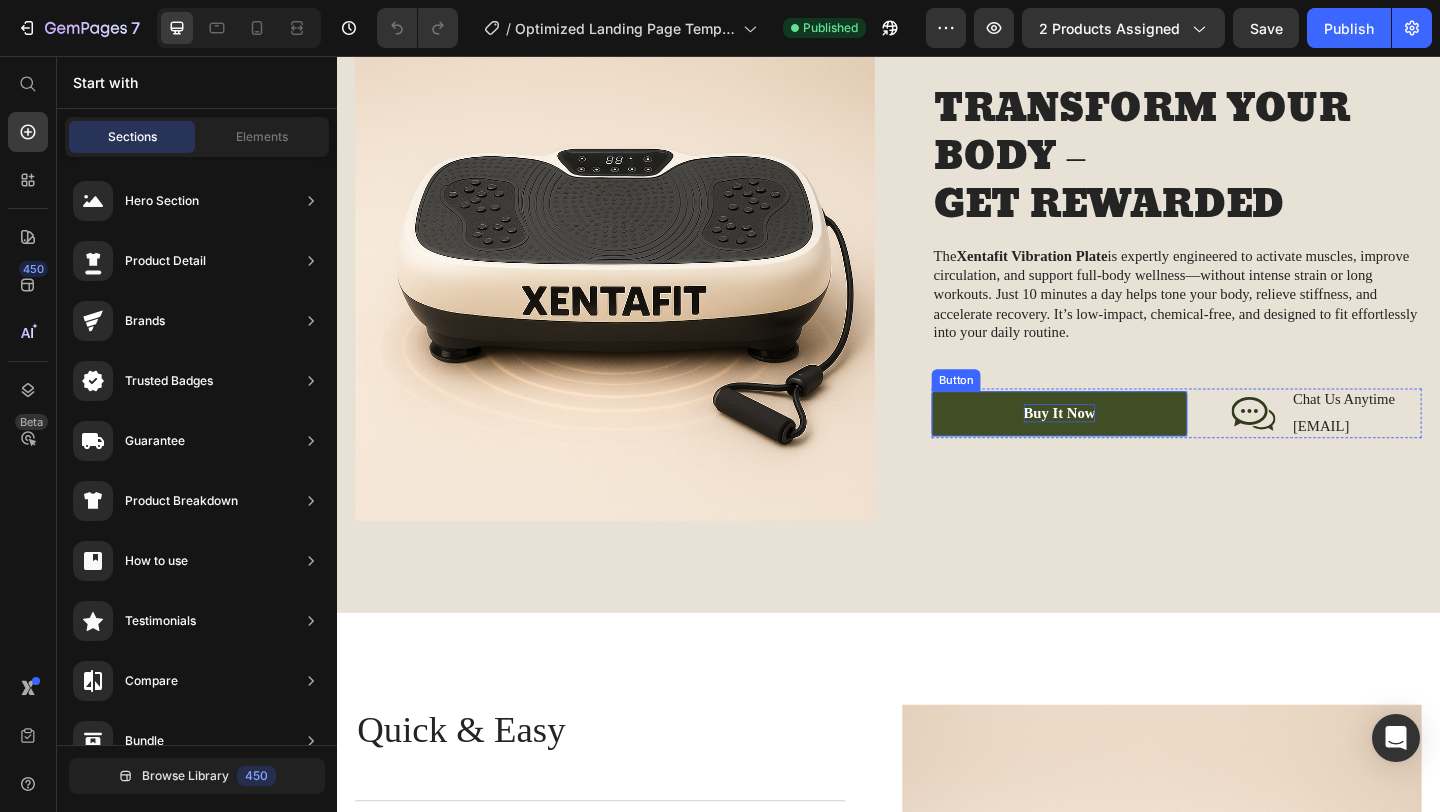 click on "buy it now" at bounding box center (1123, 445) 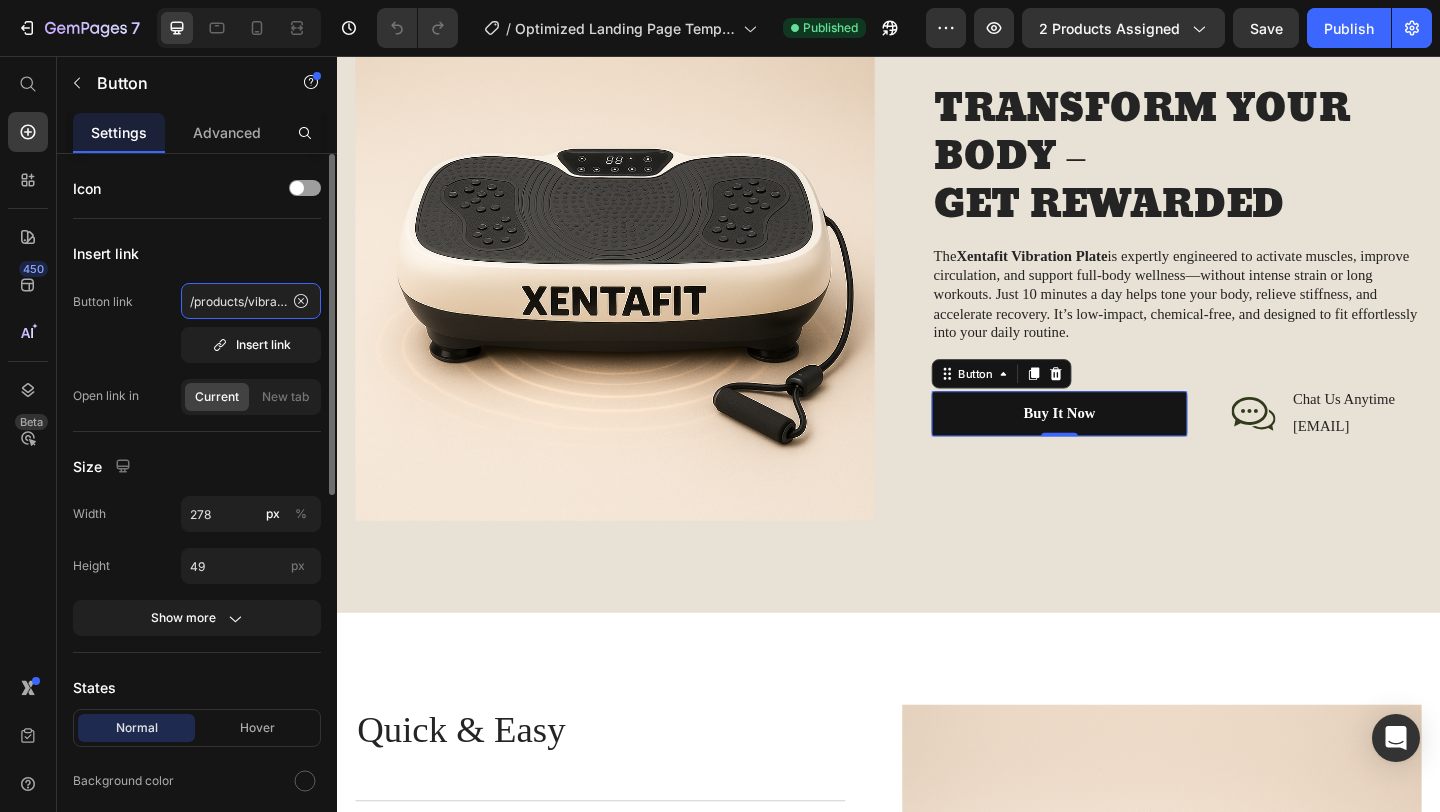 click on "/products/vibracore-vibration-plate" 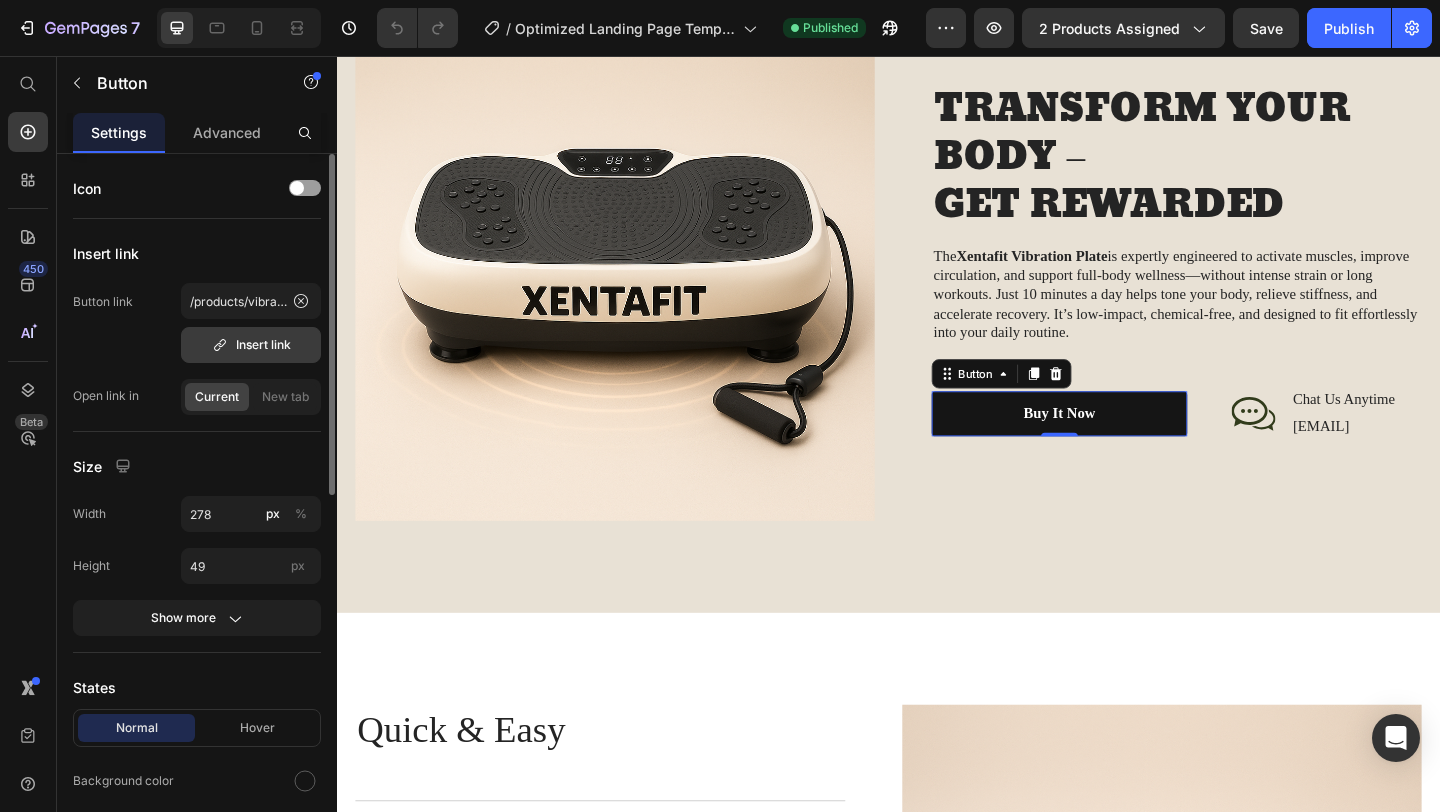 click on "Insert link" at bounding box center [251, 345] 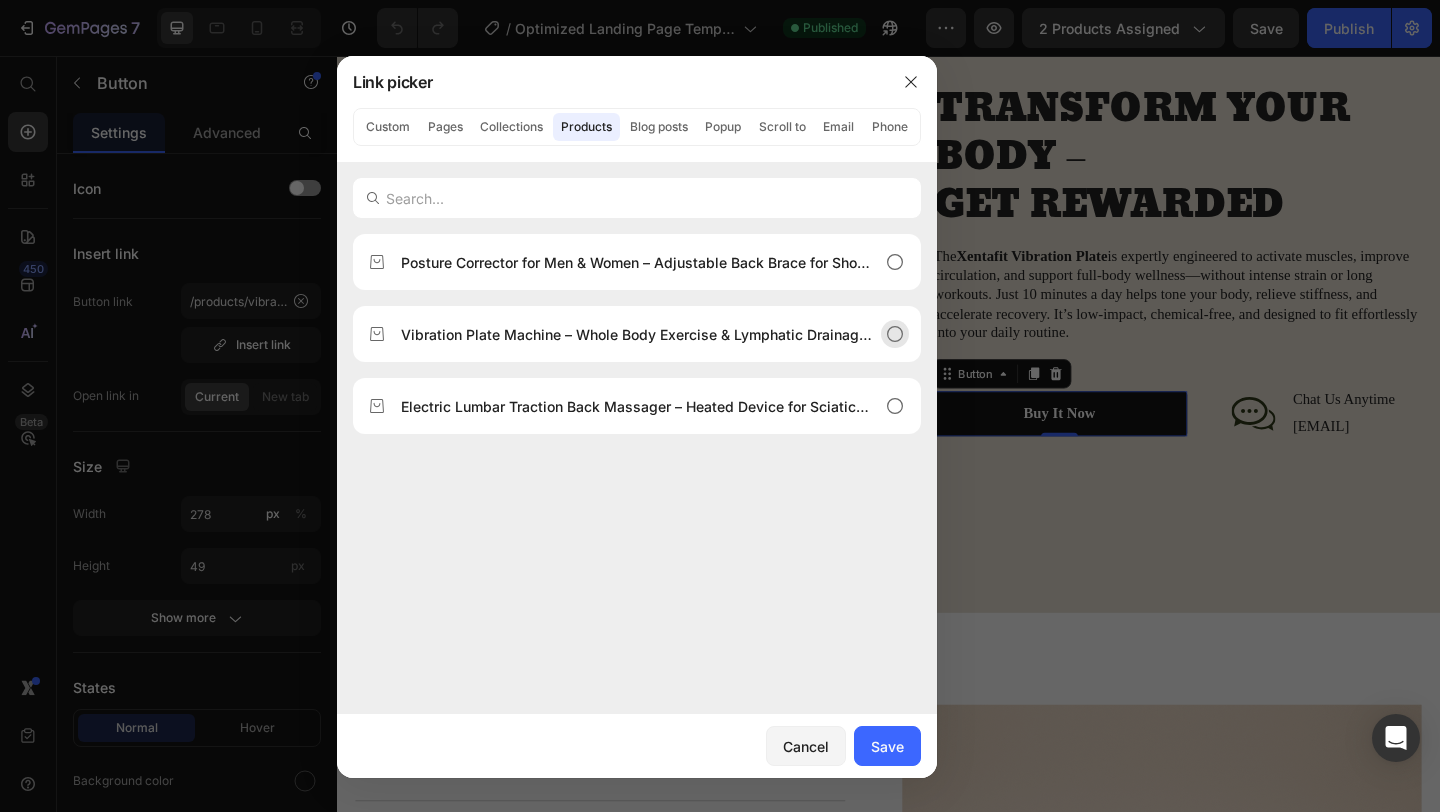 click on "Vibration Plate Machine – Whole Body Exercise & Lymphatic Drainage with Bands + Remote" at bounding box center (637, 334) 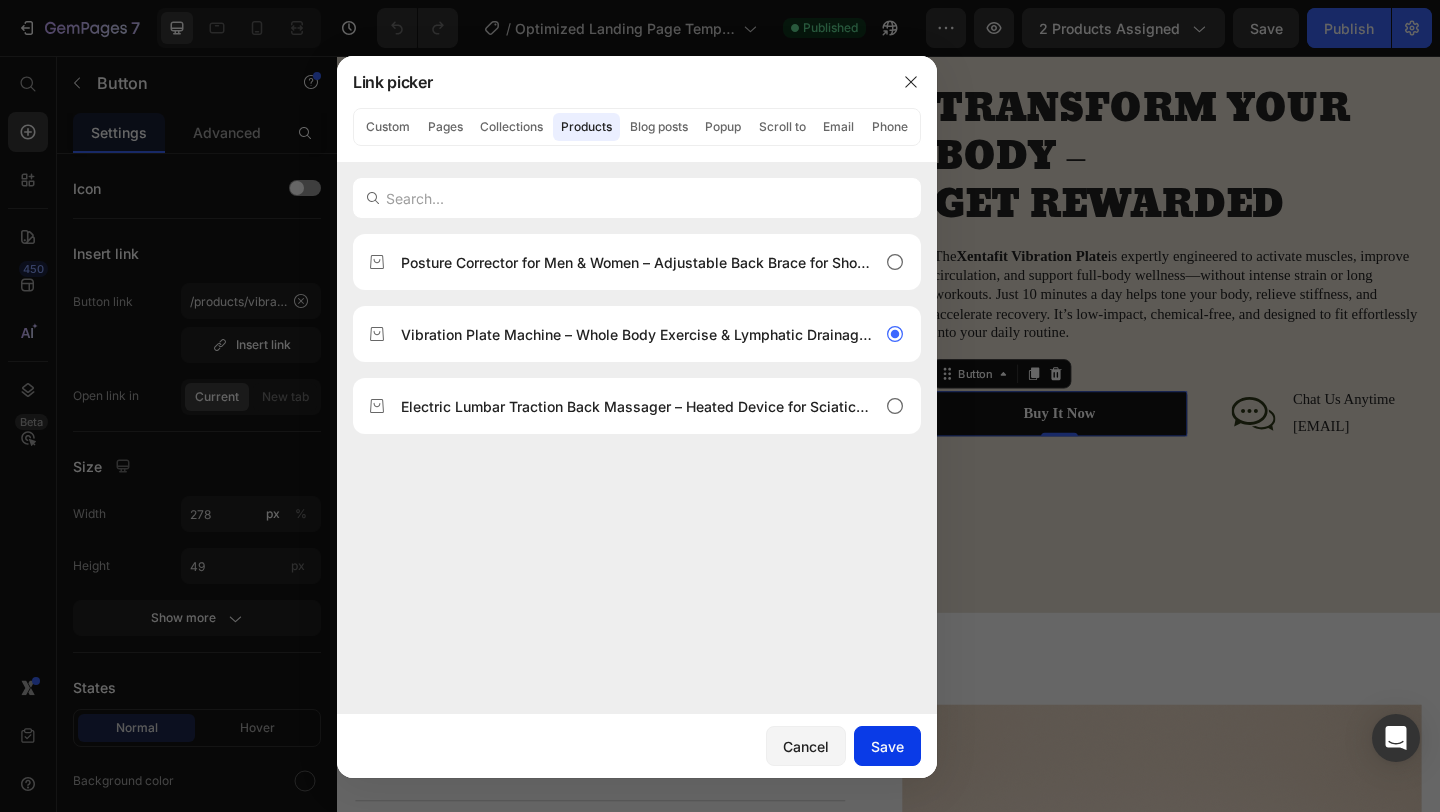 click on "Save" at bounding box center (887, 746) 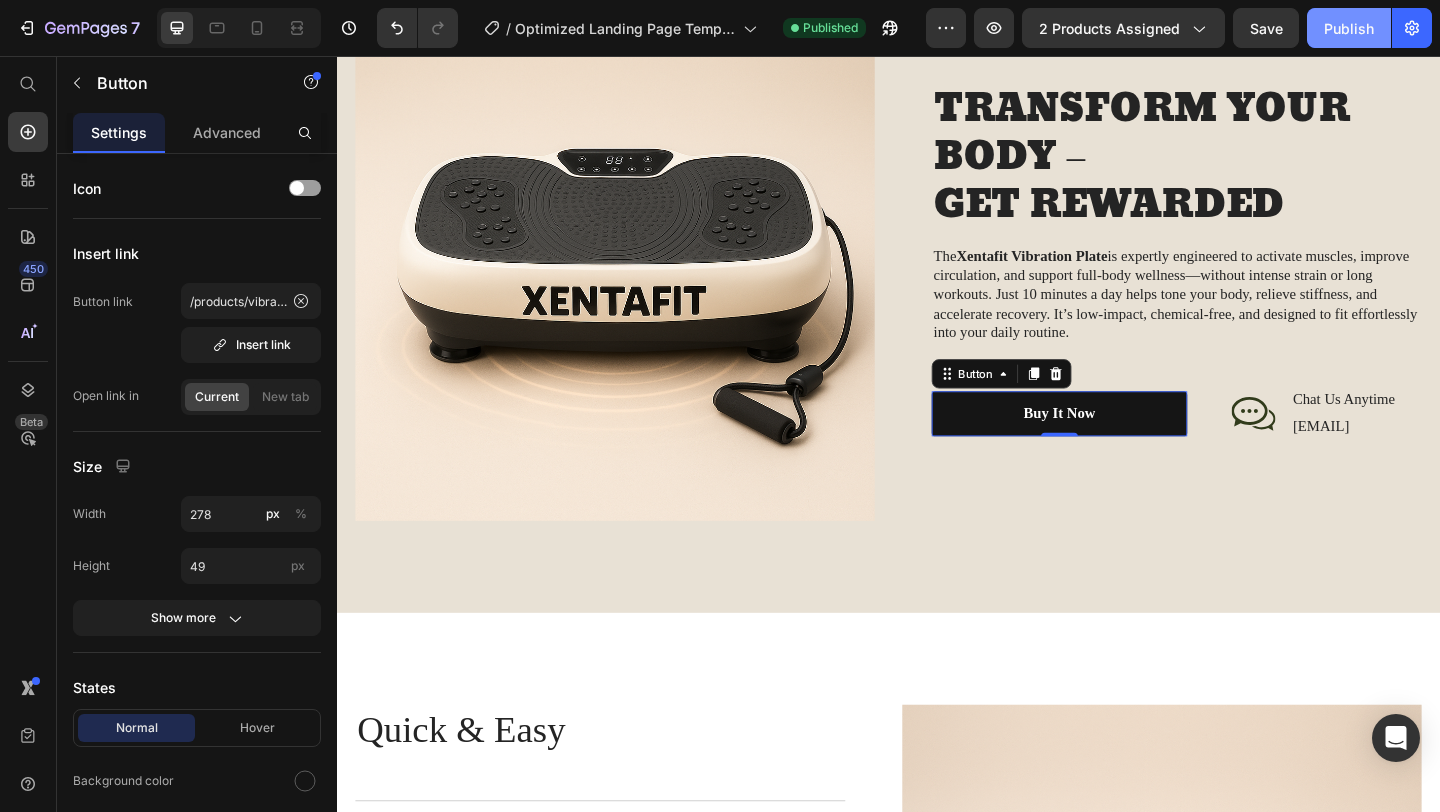 click on "Publish" at bounding box center [1349, 28] 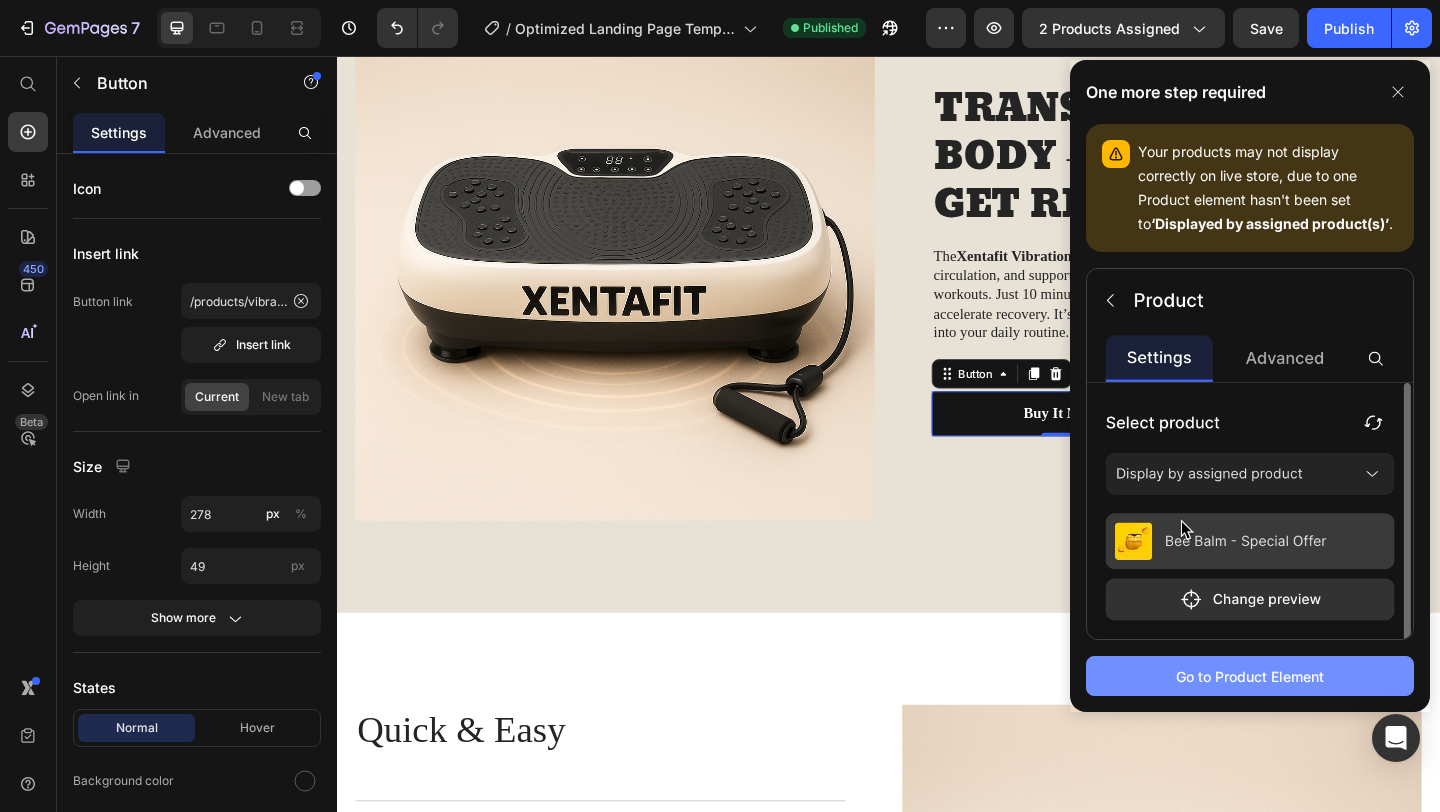 click on "Go to Product Element" at bounding box center (1250, 676) 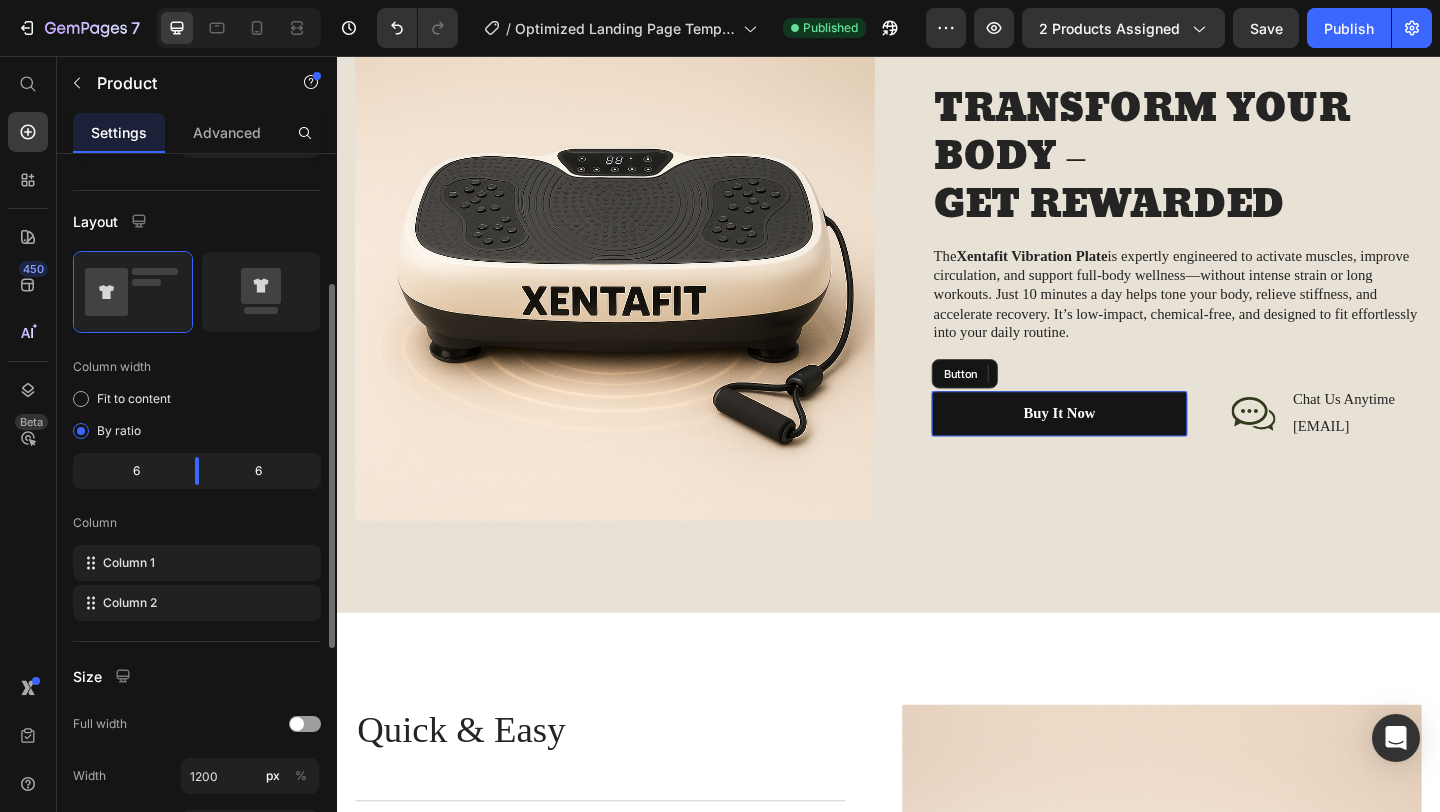 scroll, scrollTop: 0, scrollLeft: 0, axis: both 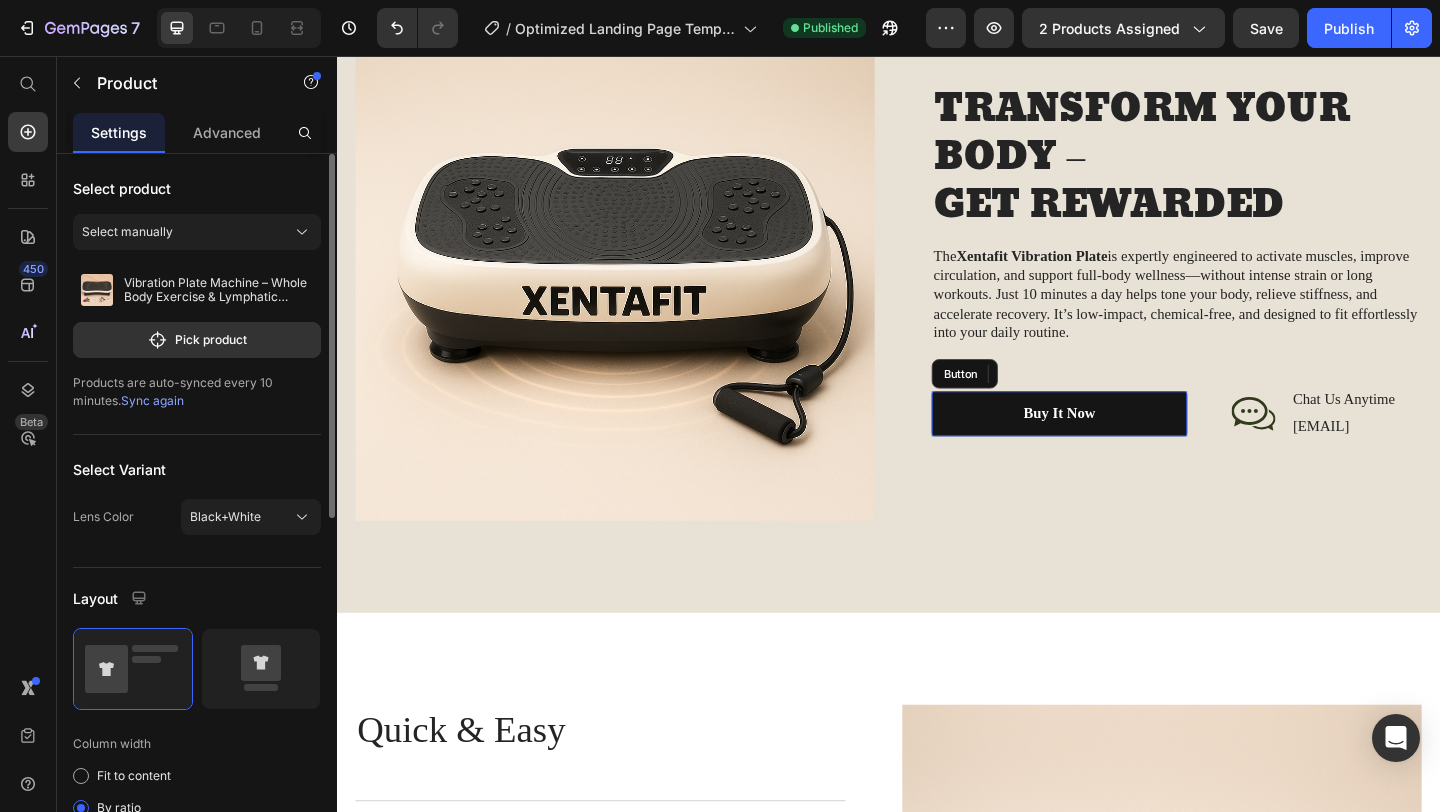 click on "Select product Select manually Vibration Plate Machine – Whole Body Exercise & Lymphatic Drainage with Bands + Remote Pick product Products are auto-synced every 10 minutes. Sync again" at bounding box center (197, 294) 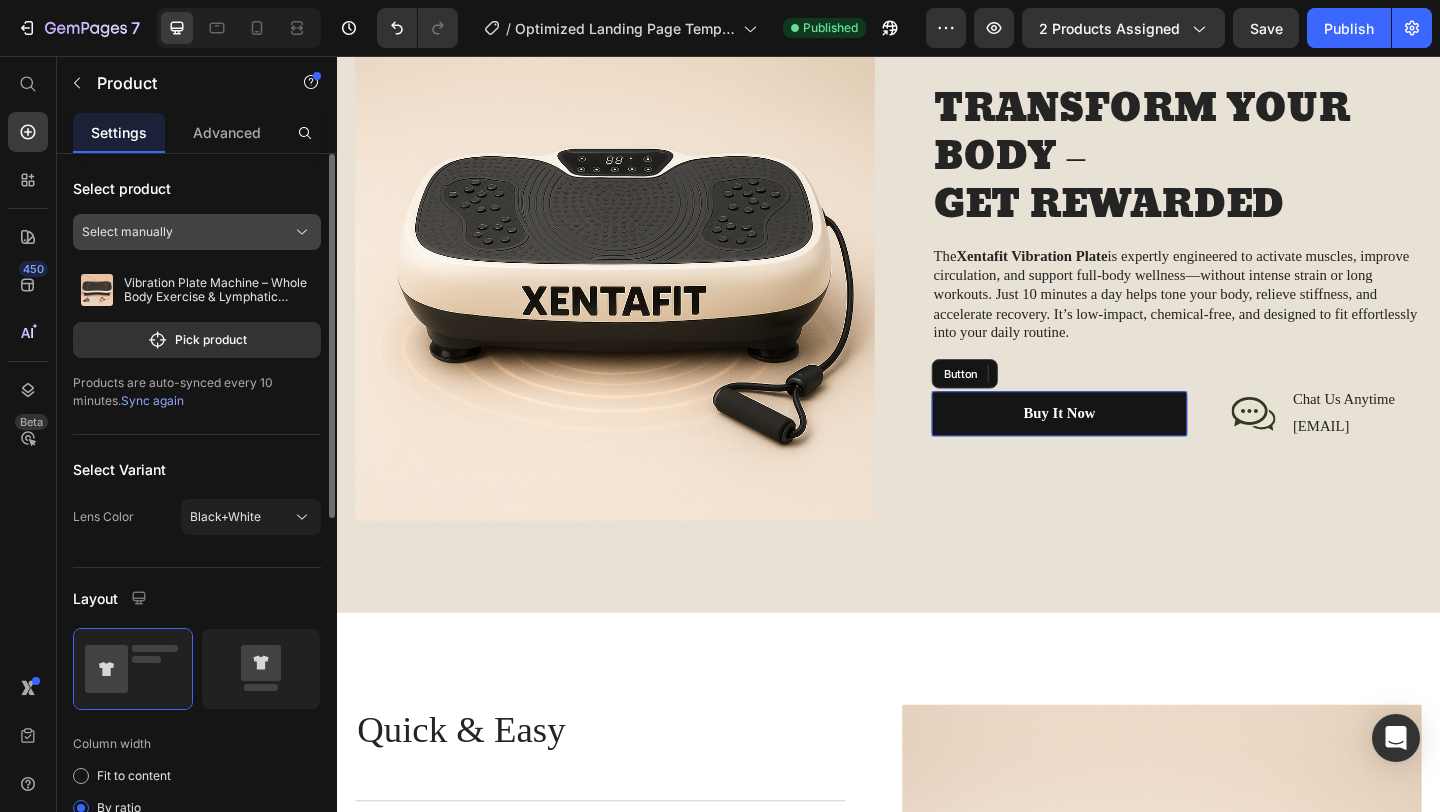 click on "Select manually" at bounding box center (197, 232) 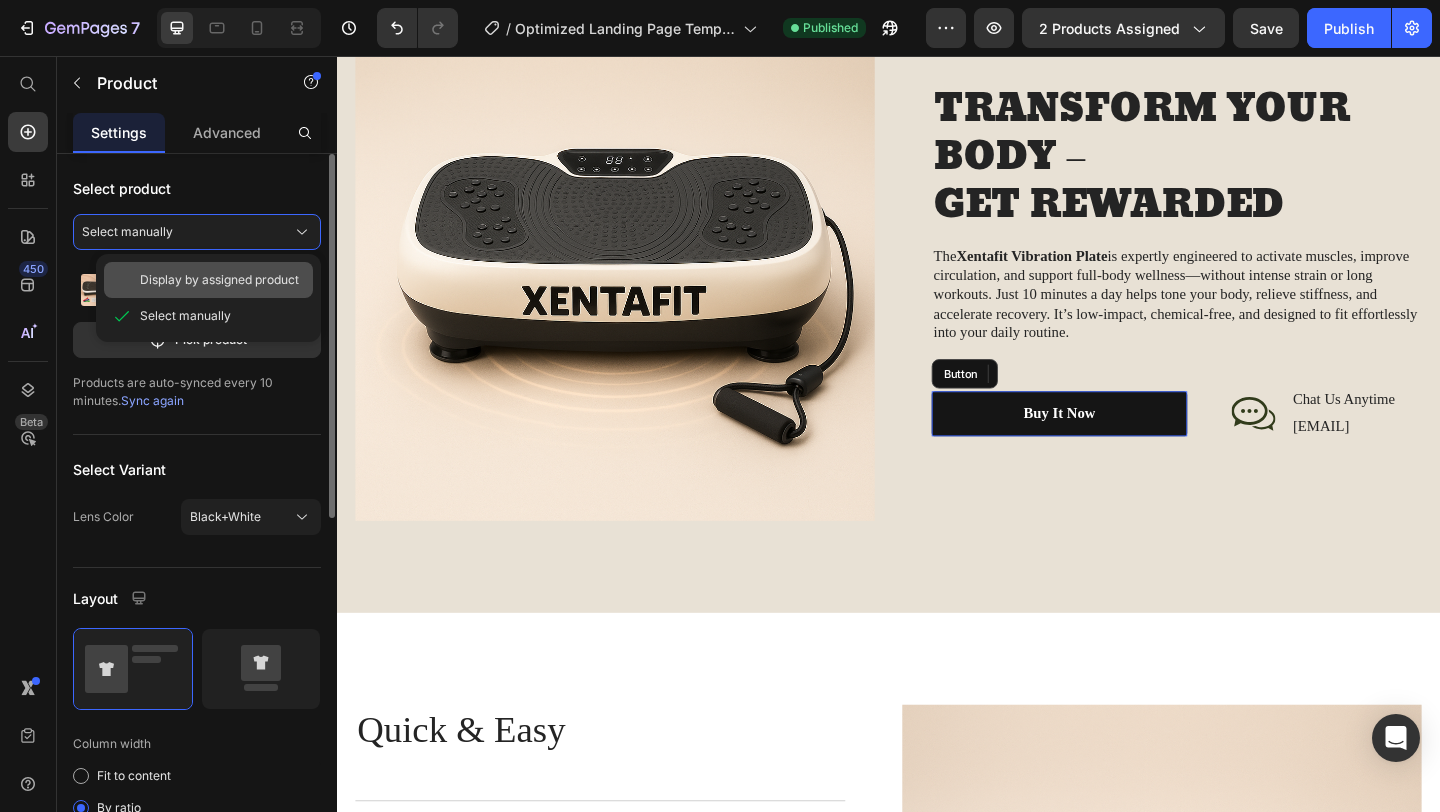 click on "Display by assigned product" at bounding box center (219, 280) 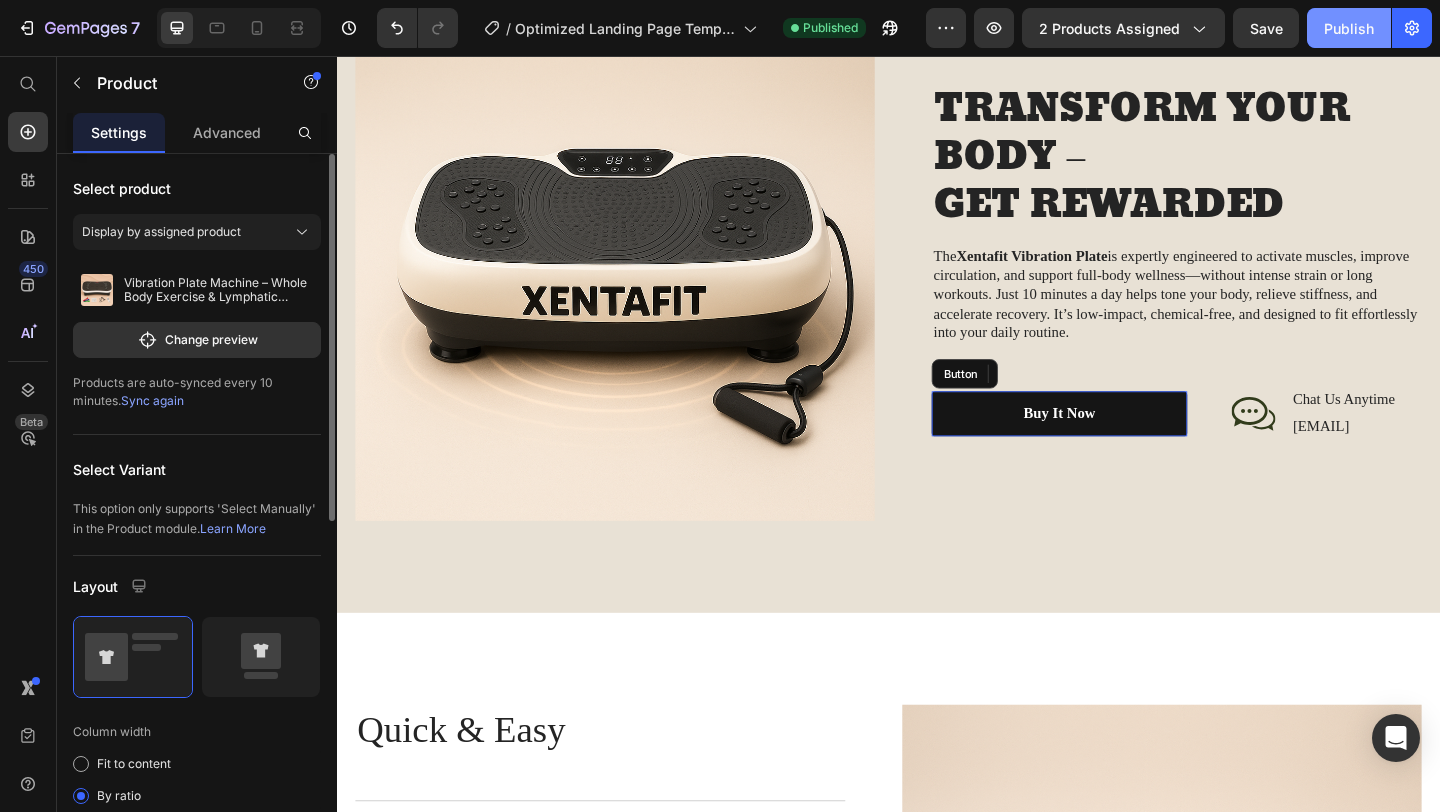 click on "Publish" at bounding box center (1349, 28) 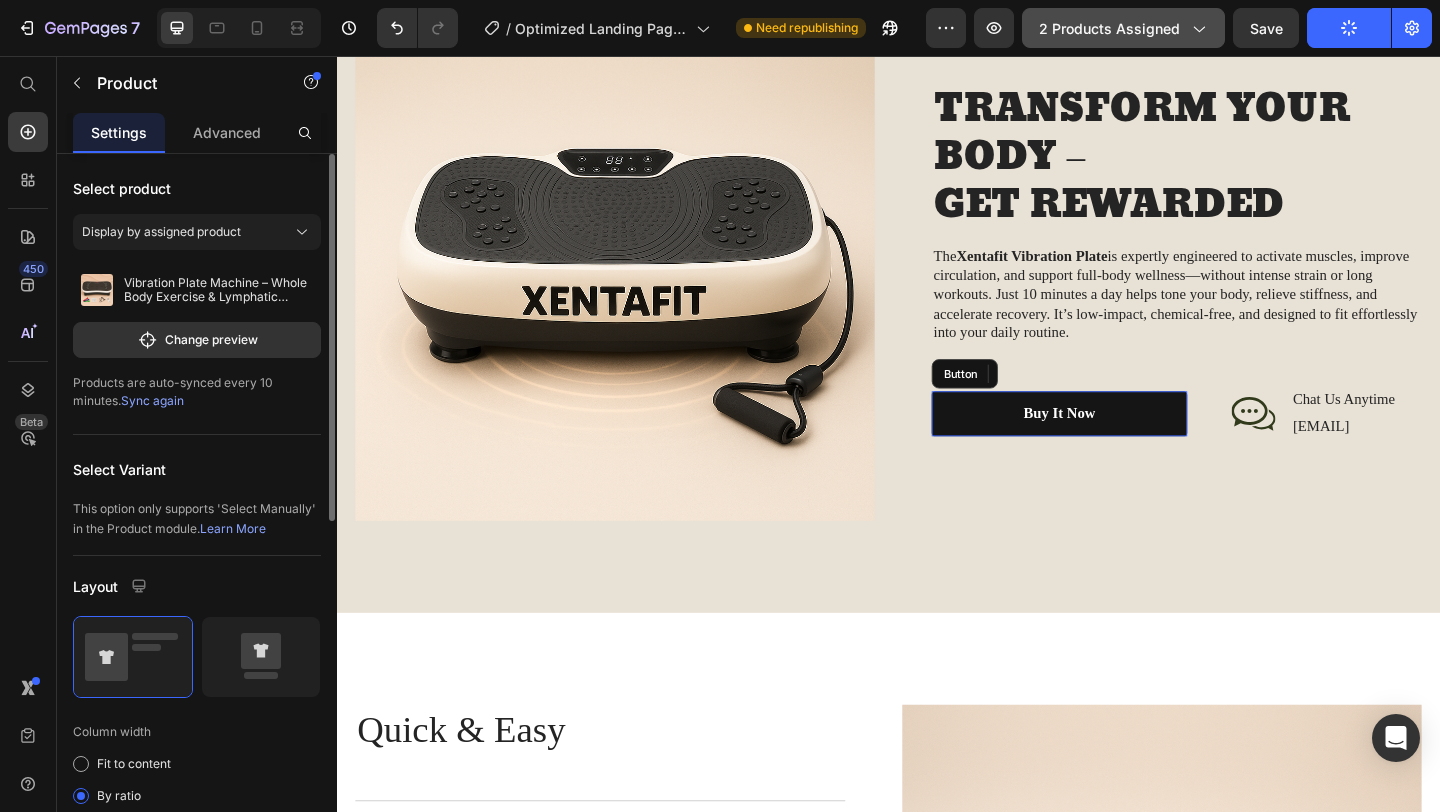 click 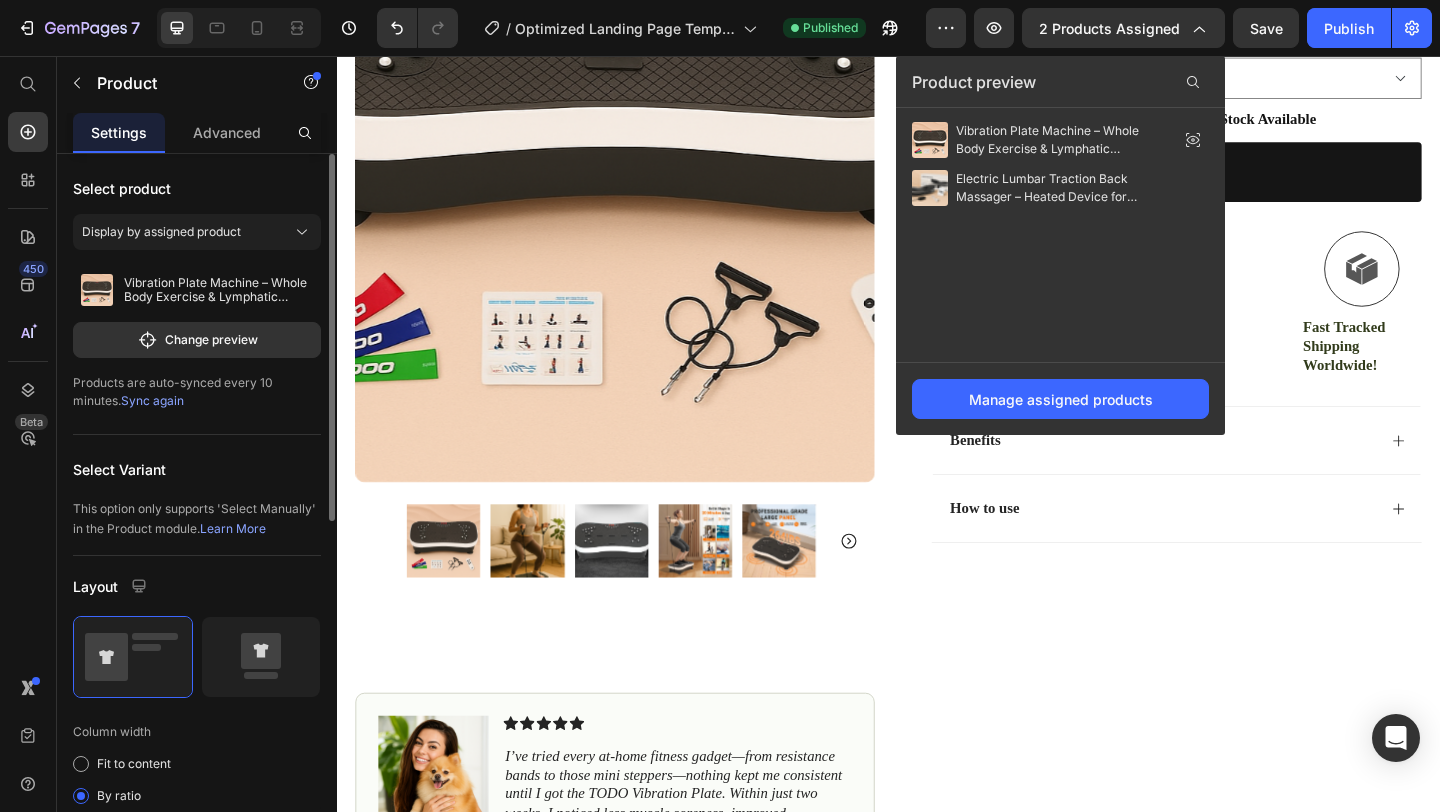 scroll, scrollTop: 0, scrollLeft: 0, axis: both 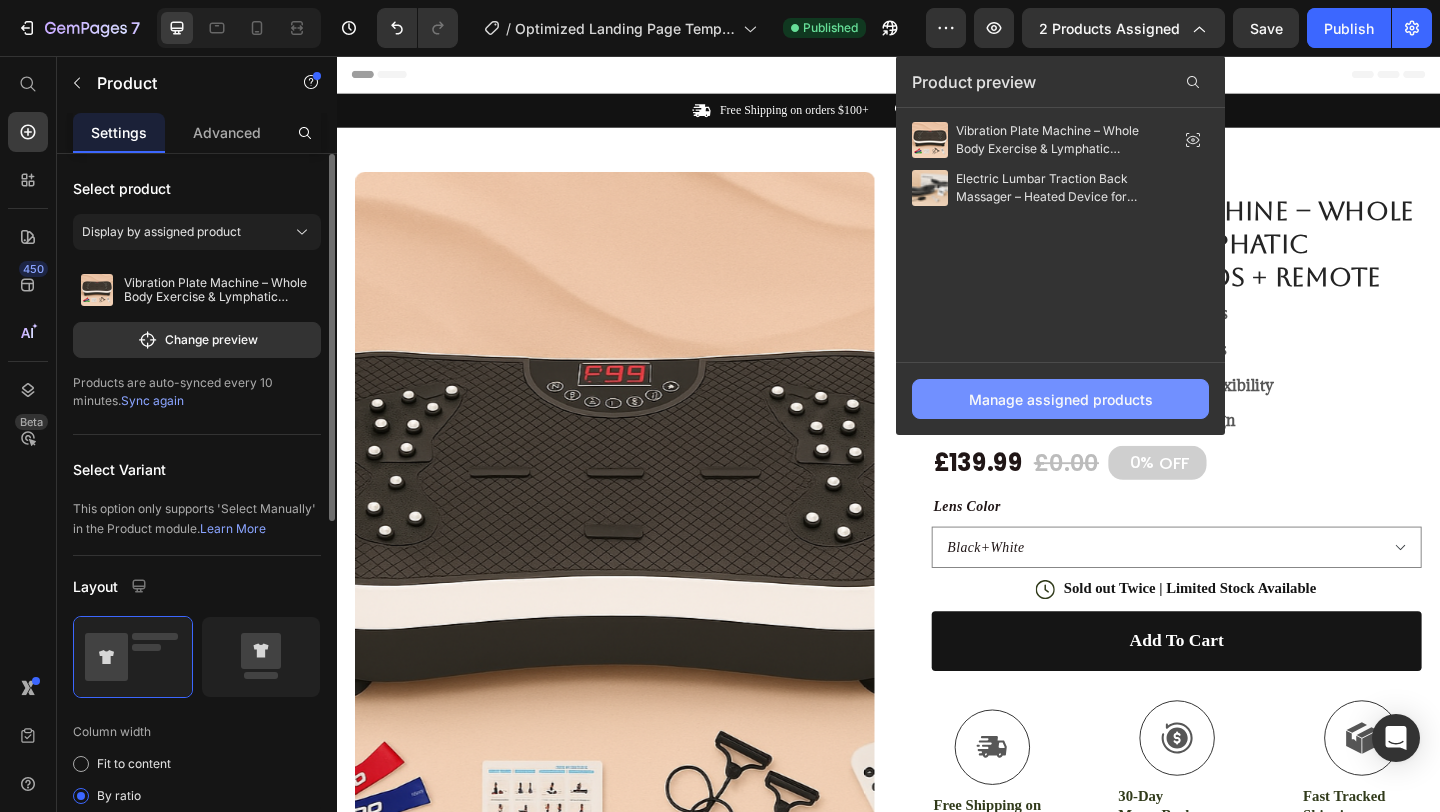 click on "Manage assigned products" at bounding box center [1061, 399] 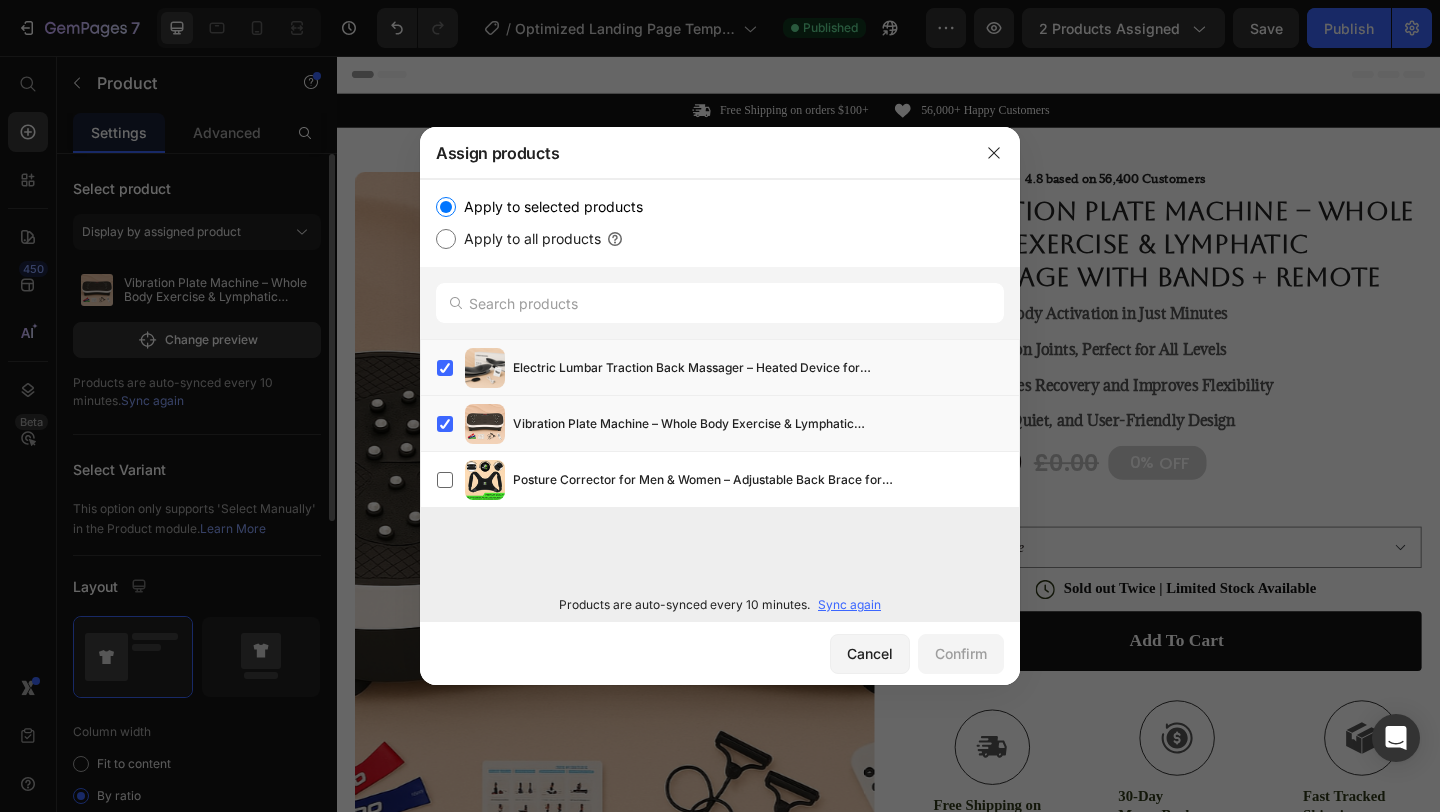 click on "Apply to all products" at bounding box center [446, 239] 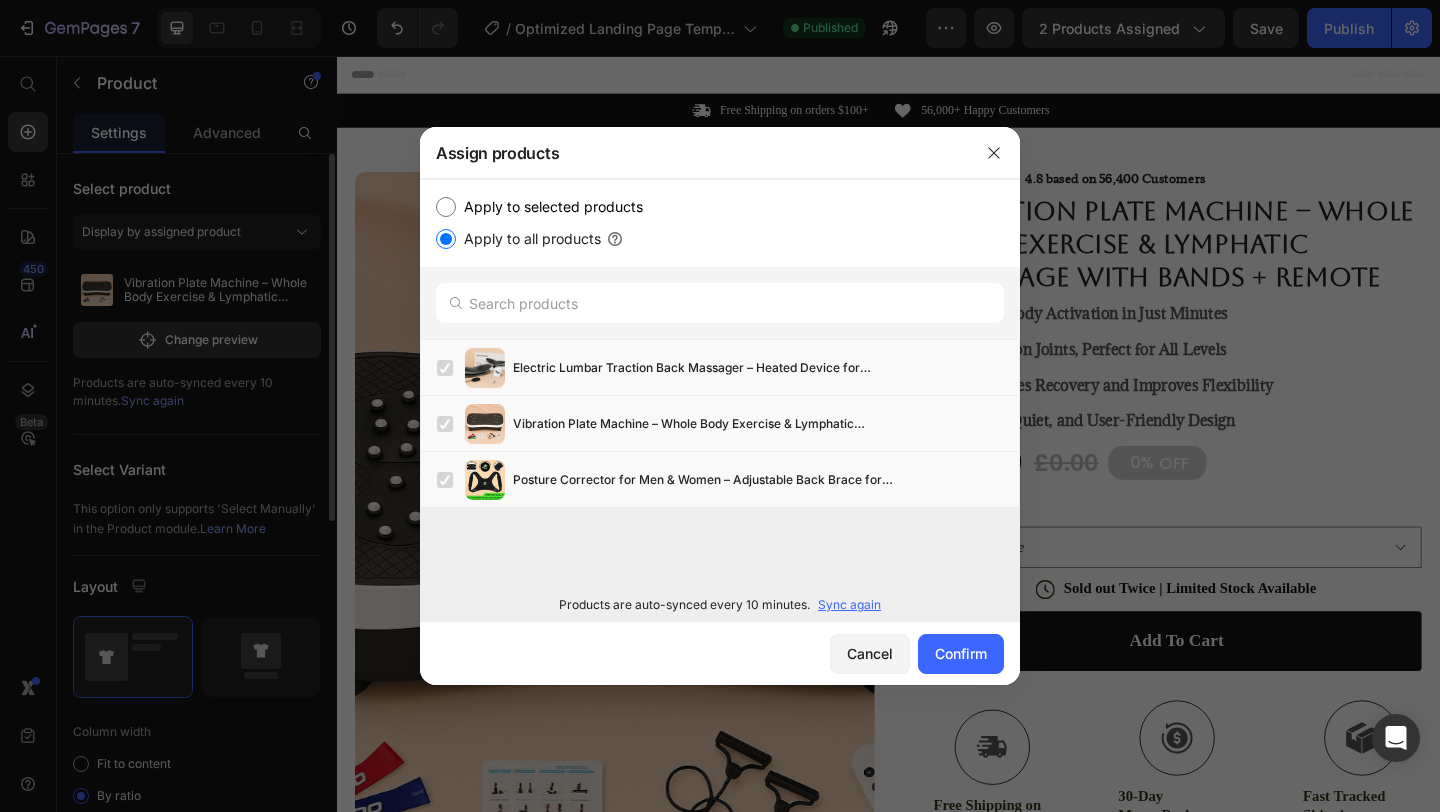click on "Apply to selected products" at bounding box center (446, 207) 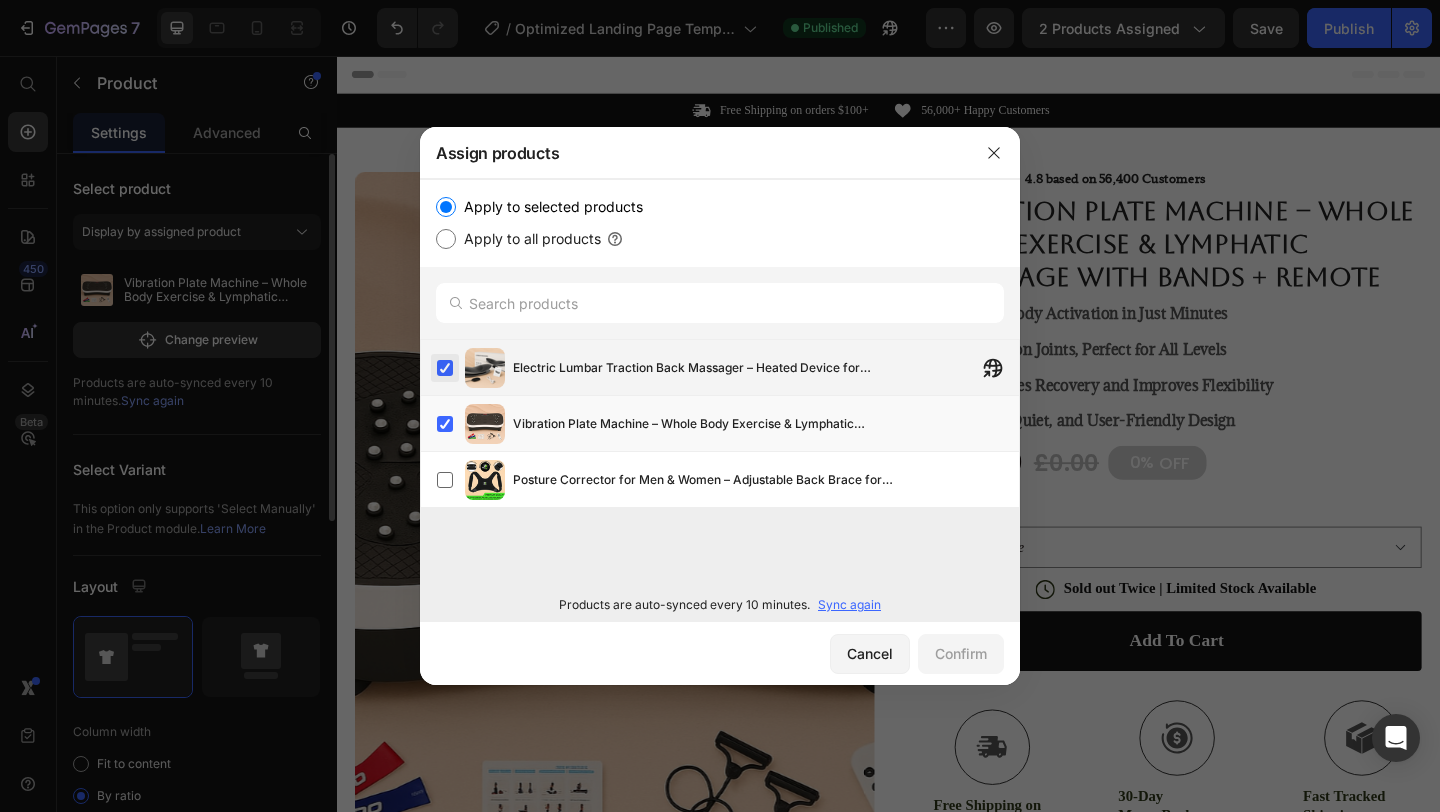 click at bounding box center [445, 368] 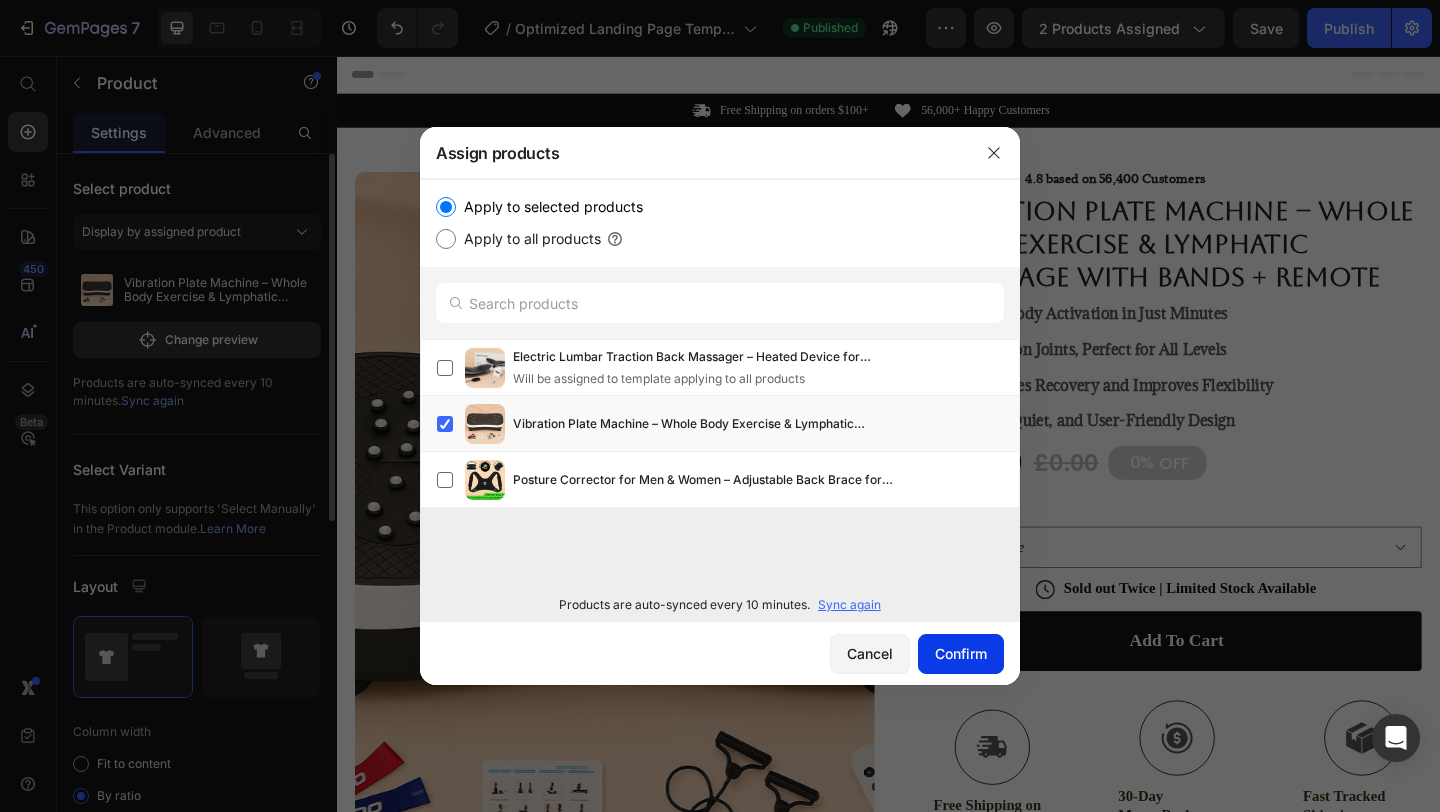 click on "Confirm" 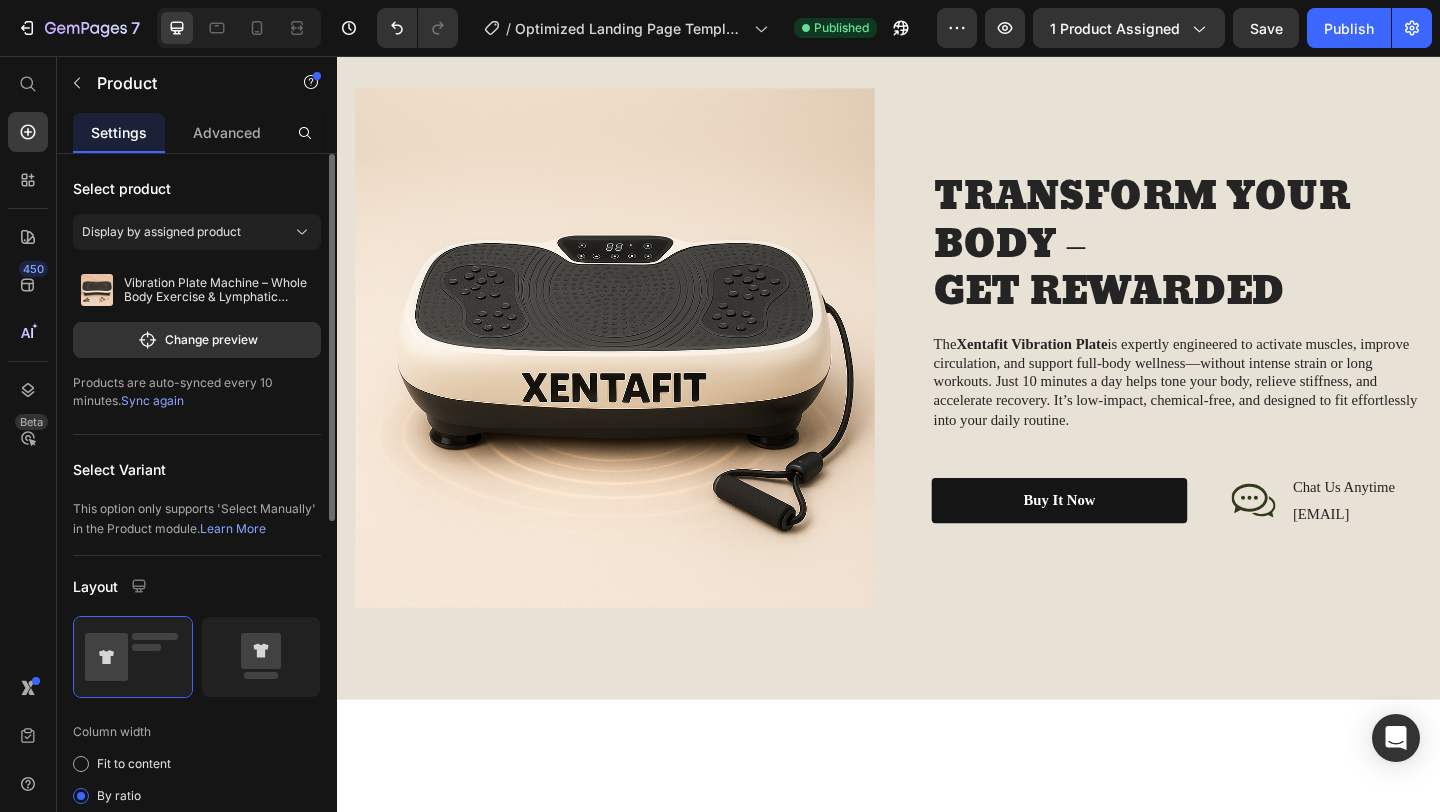 scroll, scrollTop: 0, scrollLeft: 0, axis: both 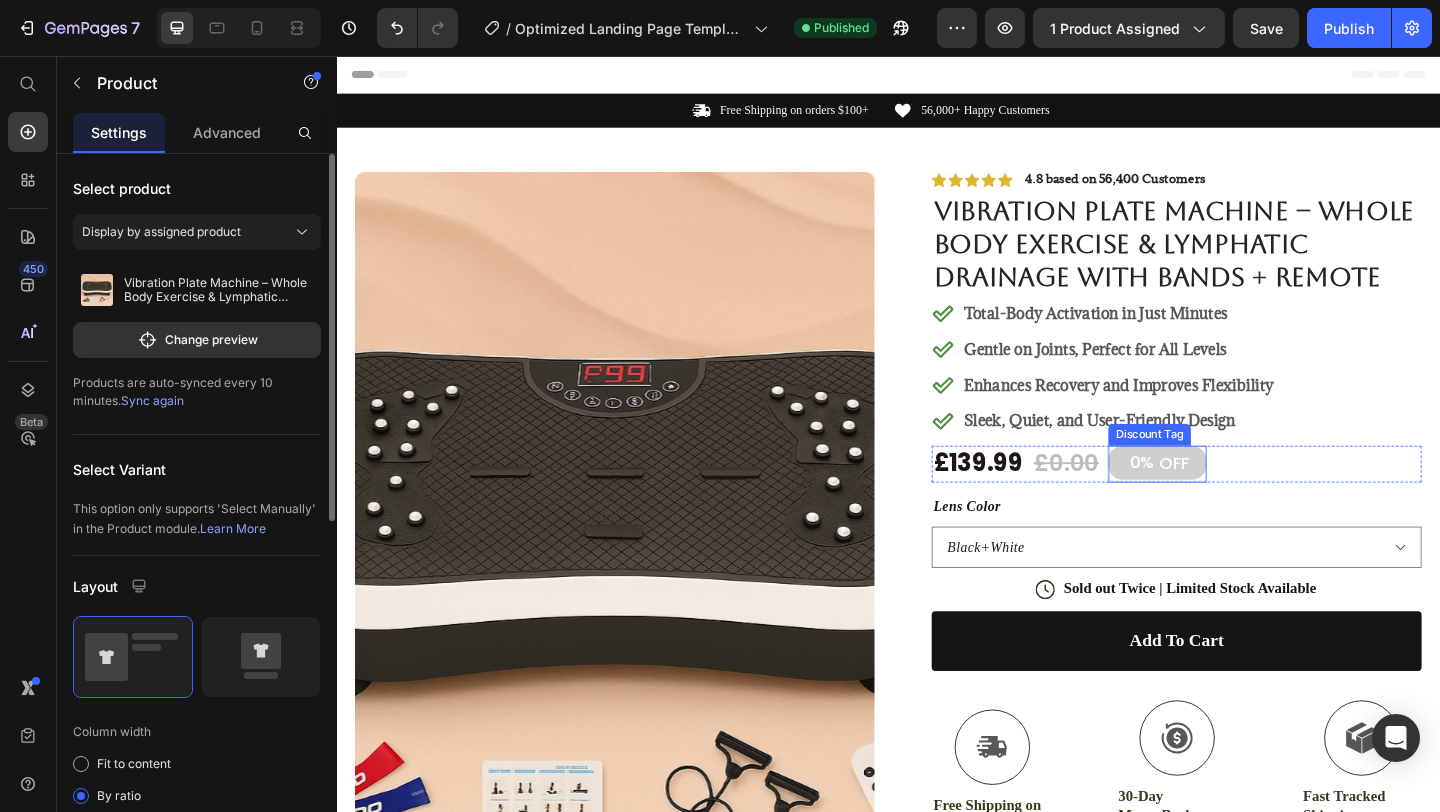 click on "0%" at bounding box center [1213, 497] 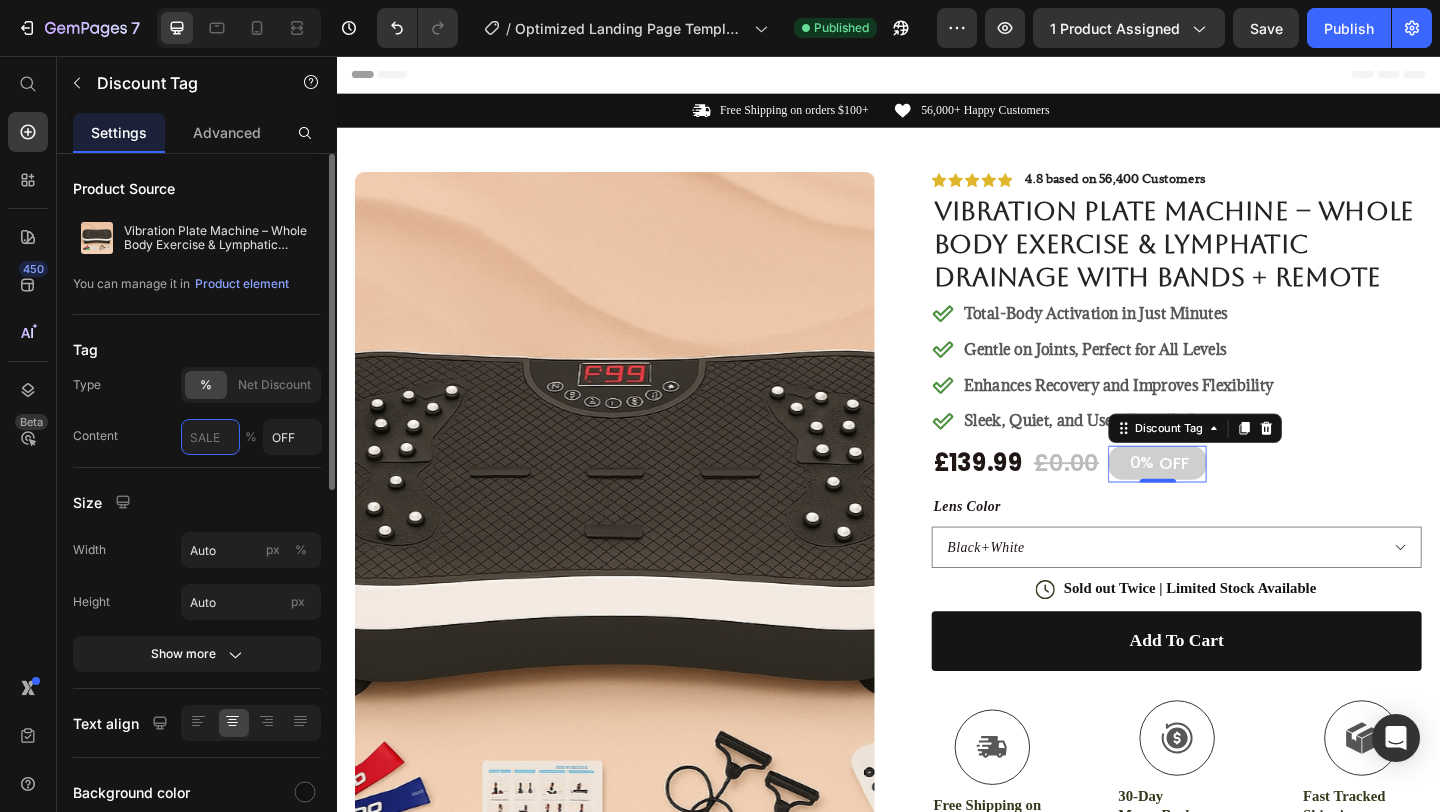 click at bounding box center [210, 437] 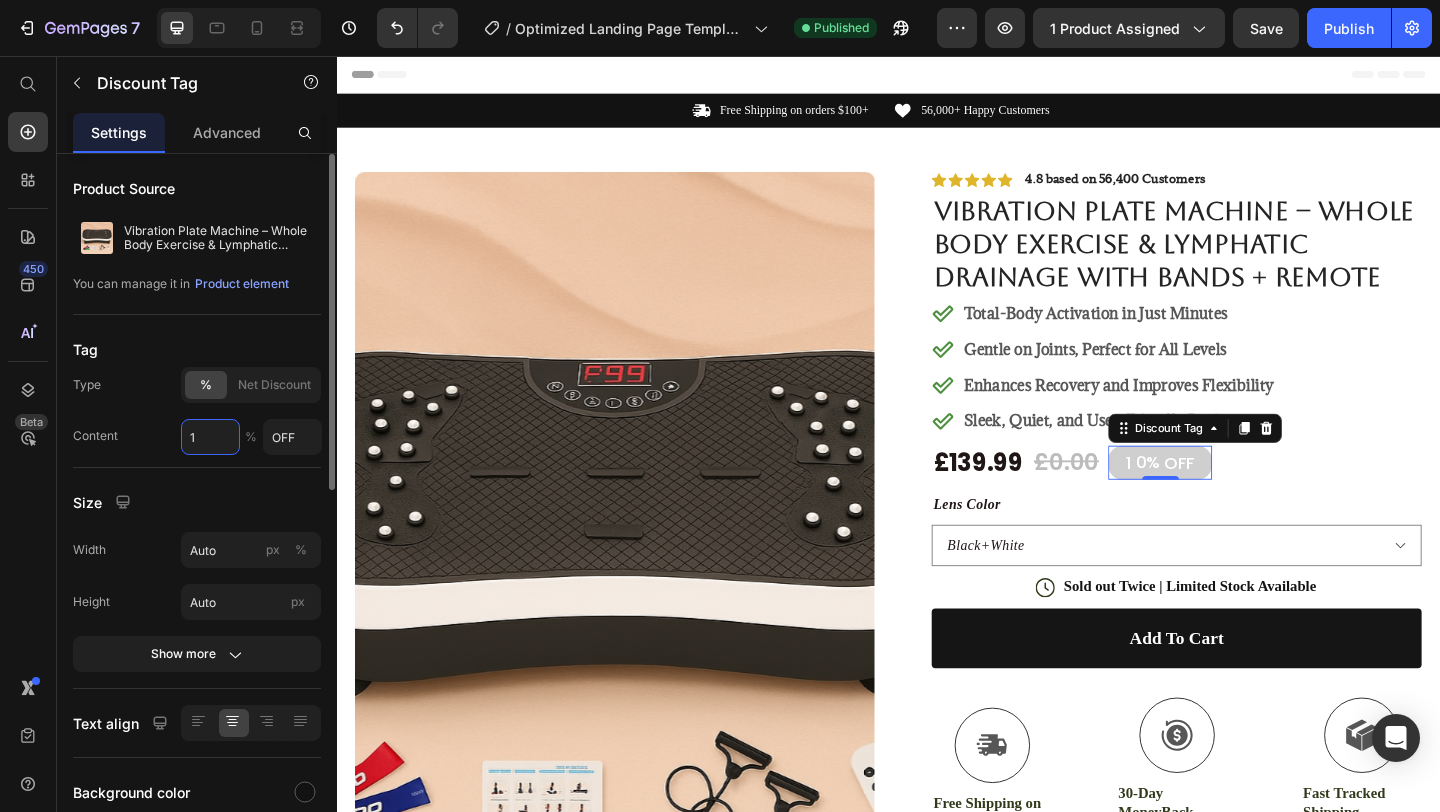 type on "10" 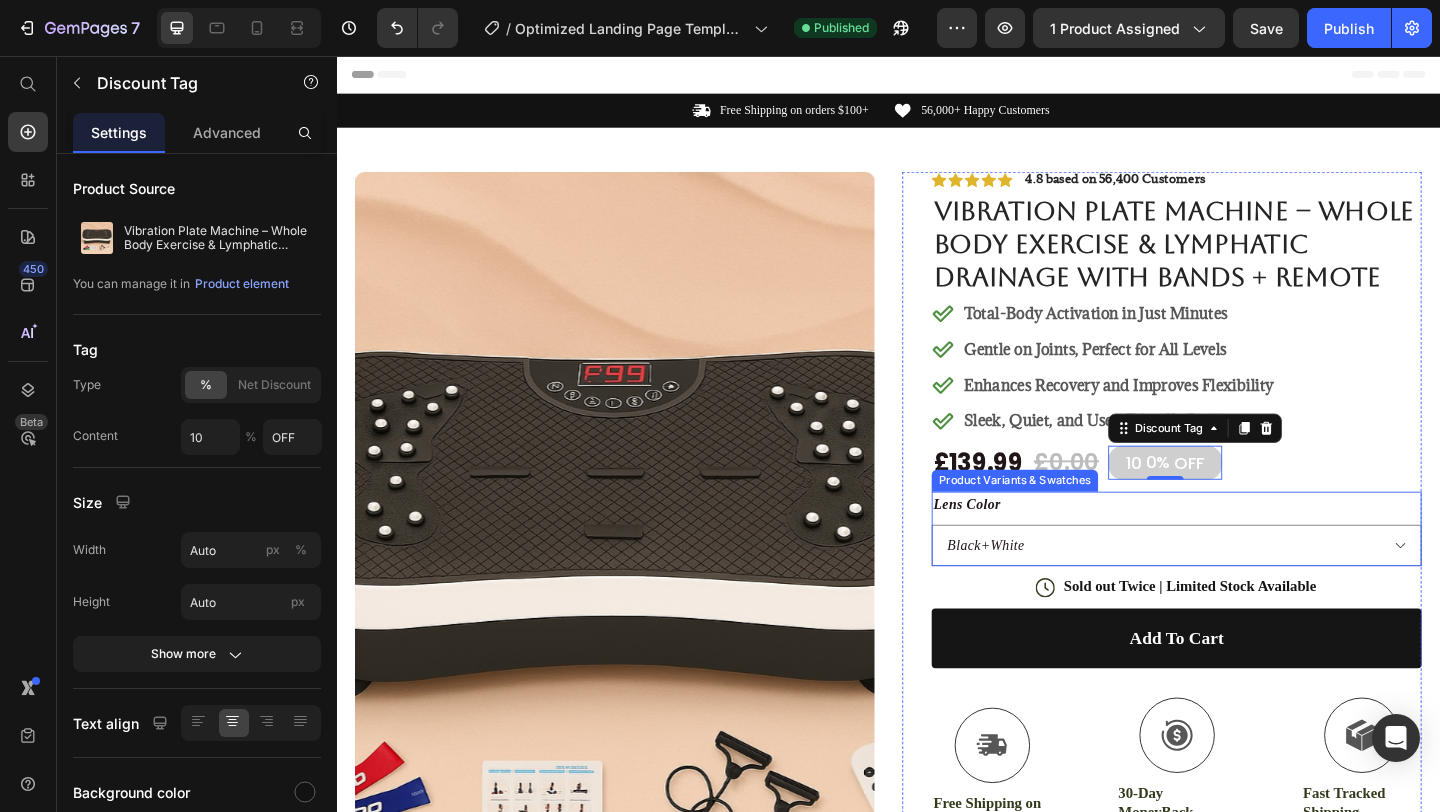 click on "Lens Color Black+White" at bounding box center (1250, 570) 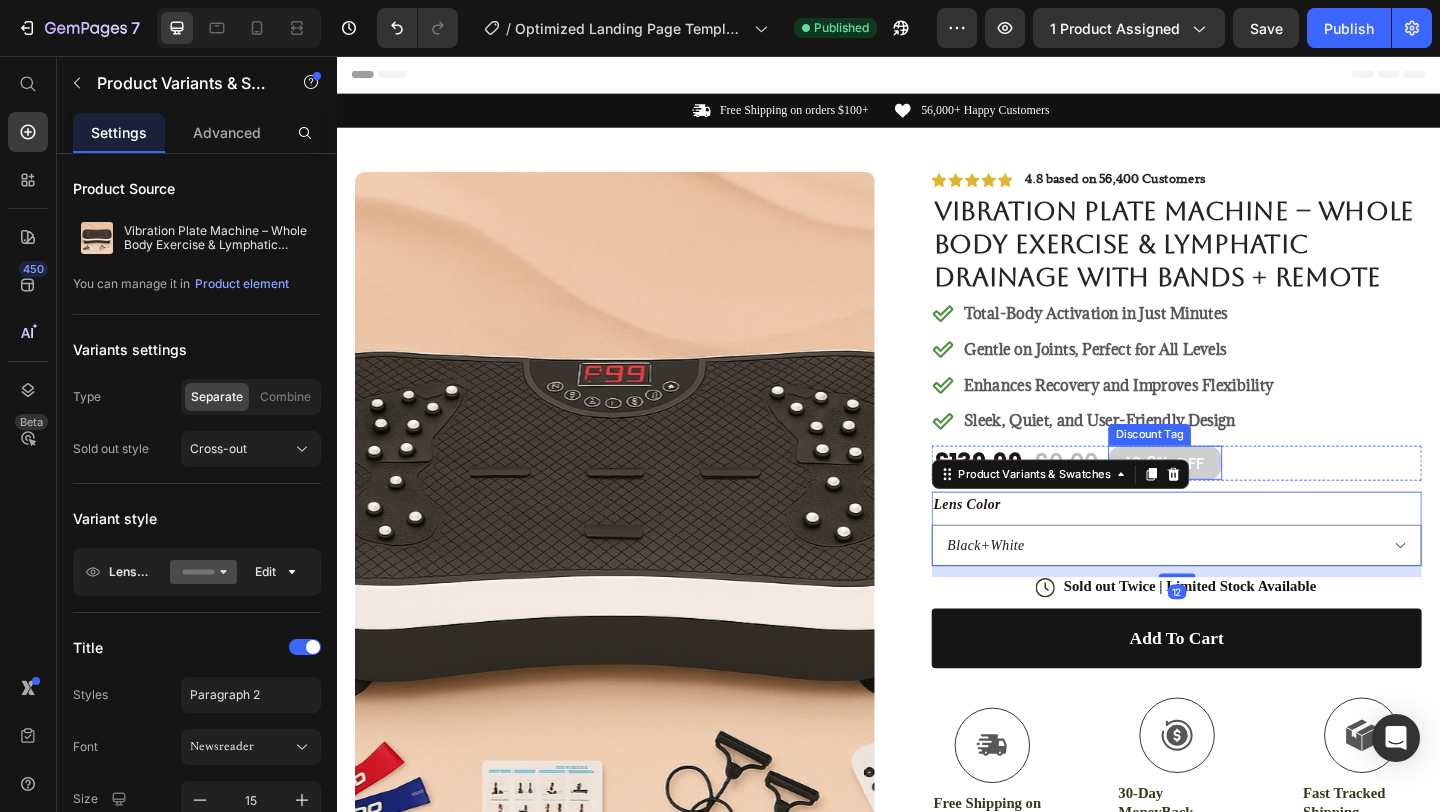 click on "10 0% OFF" at bounding box center (1238, 498) 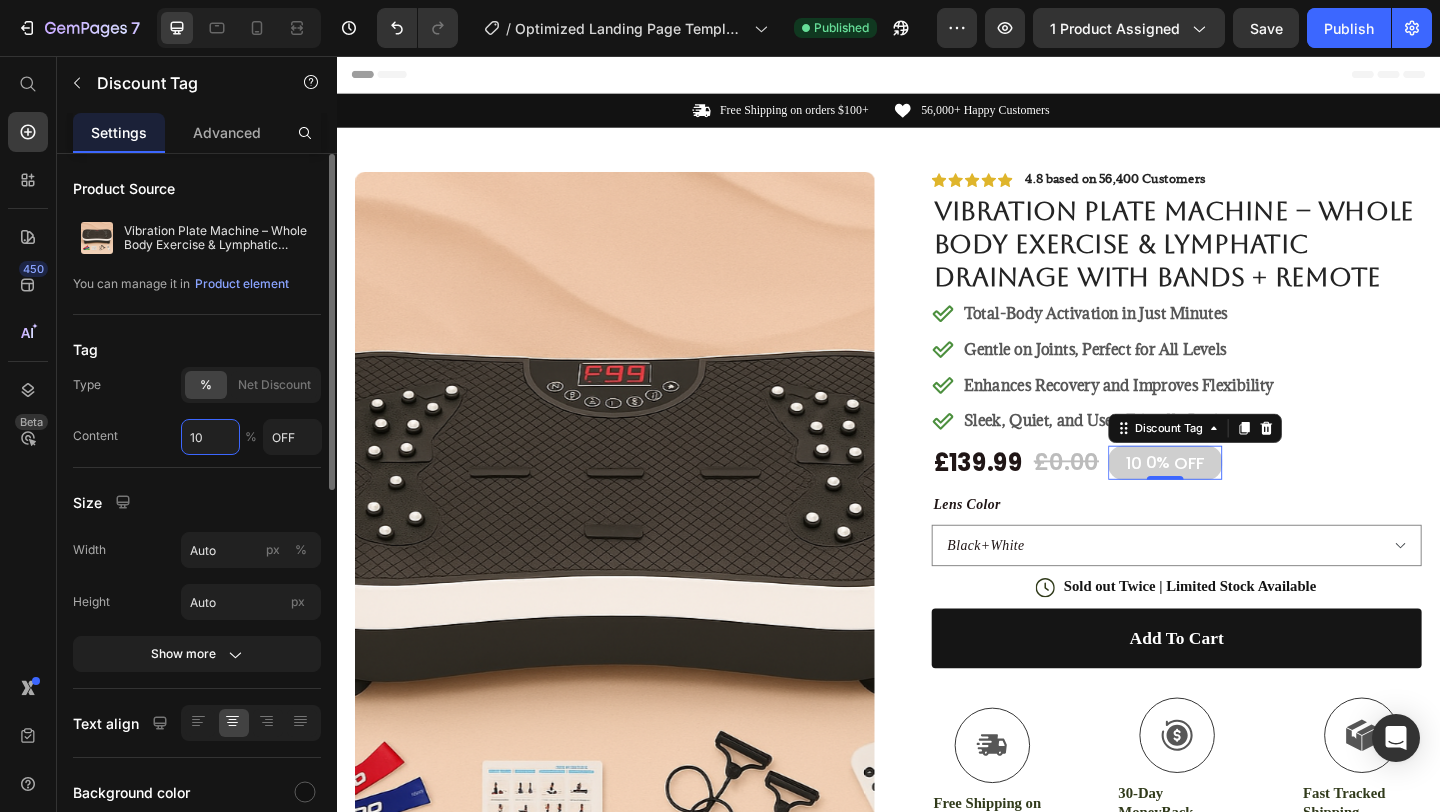 drag, startPoint x: 233, startPoint y: 441, endPoint x: 169, endPoint y: 438, distance: 64.070274 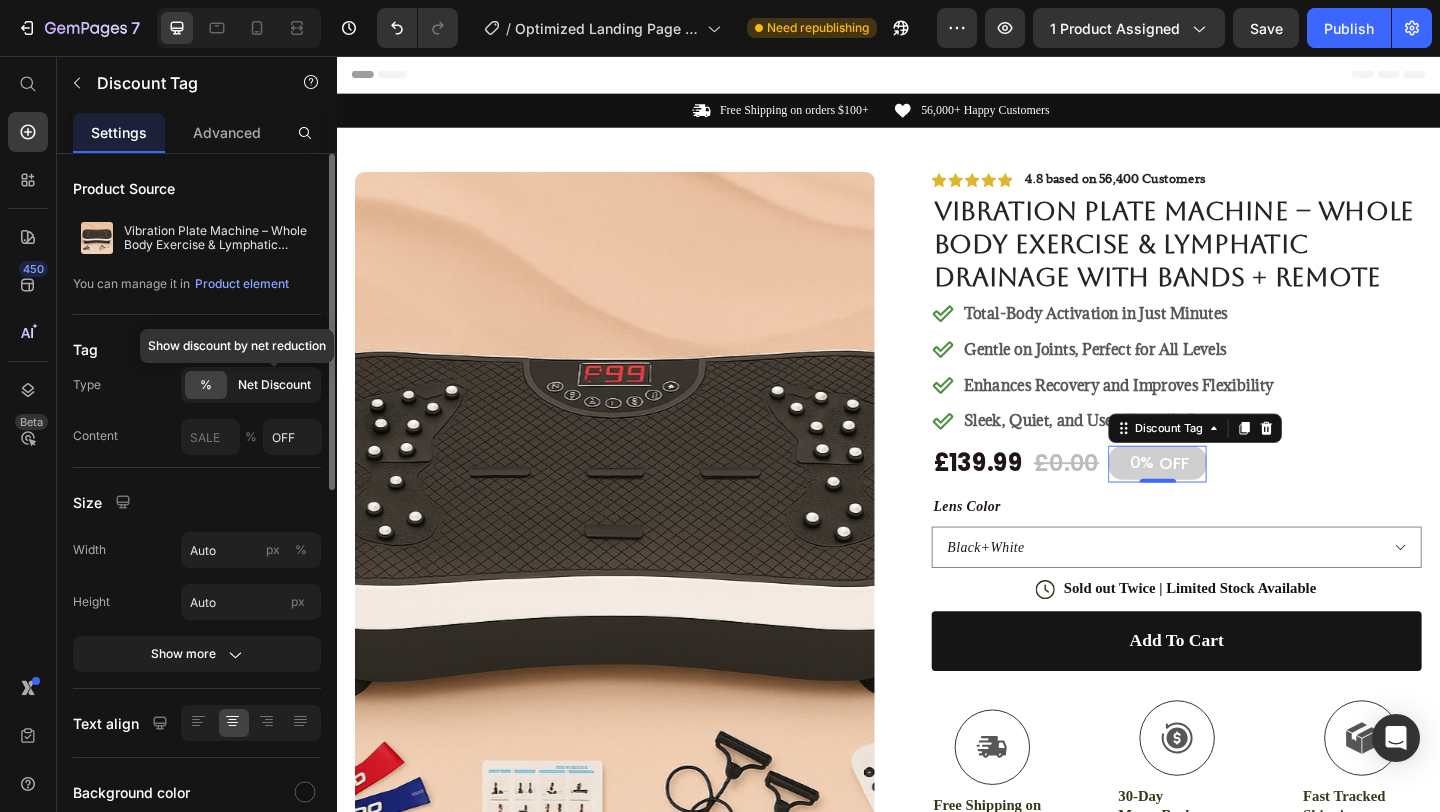 click on "Net Discount" 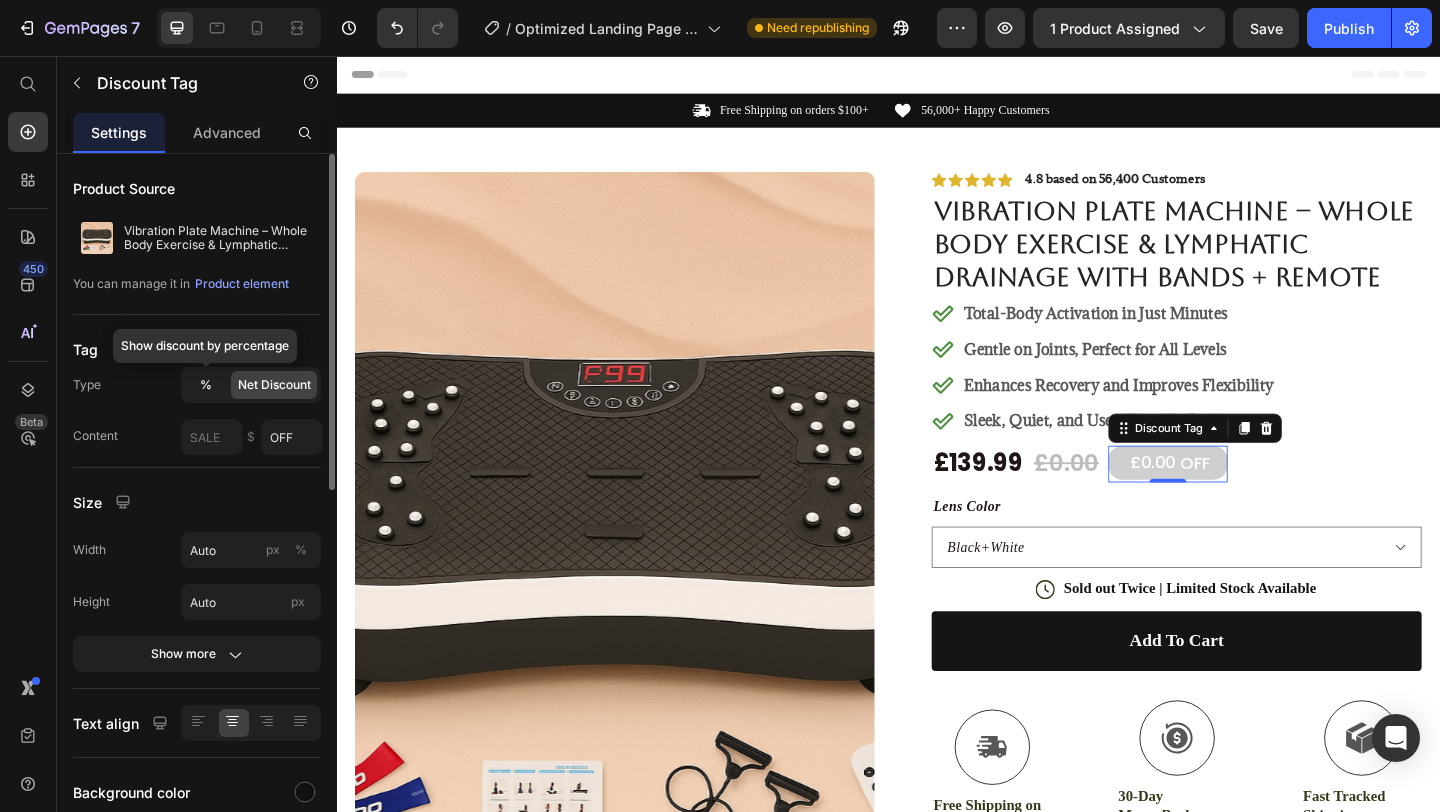 click on "%" 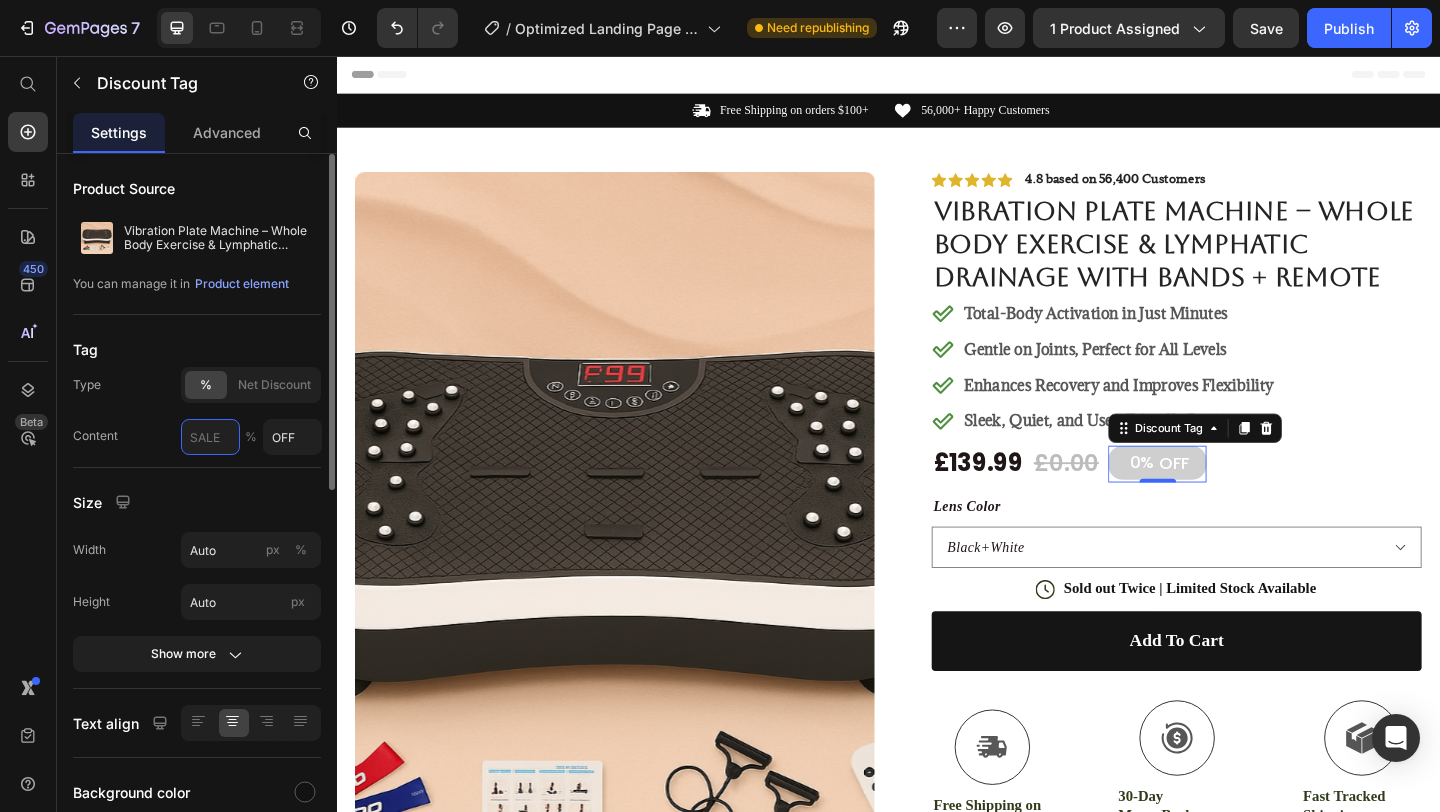 click at bounding box center (210, 437) 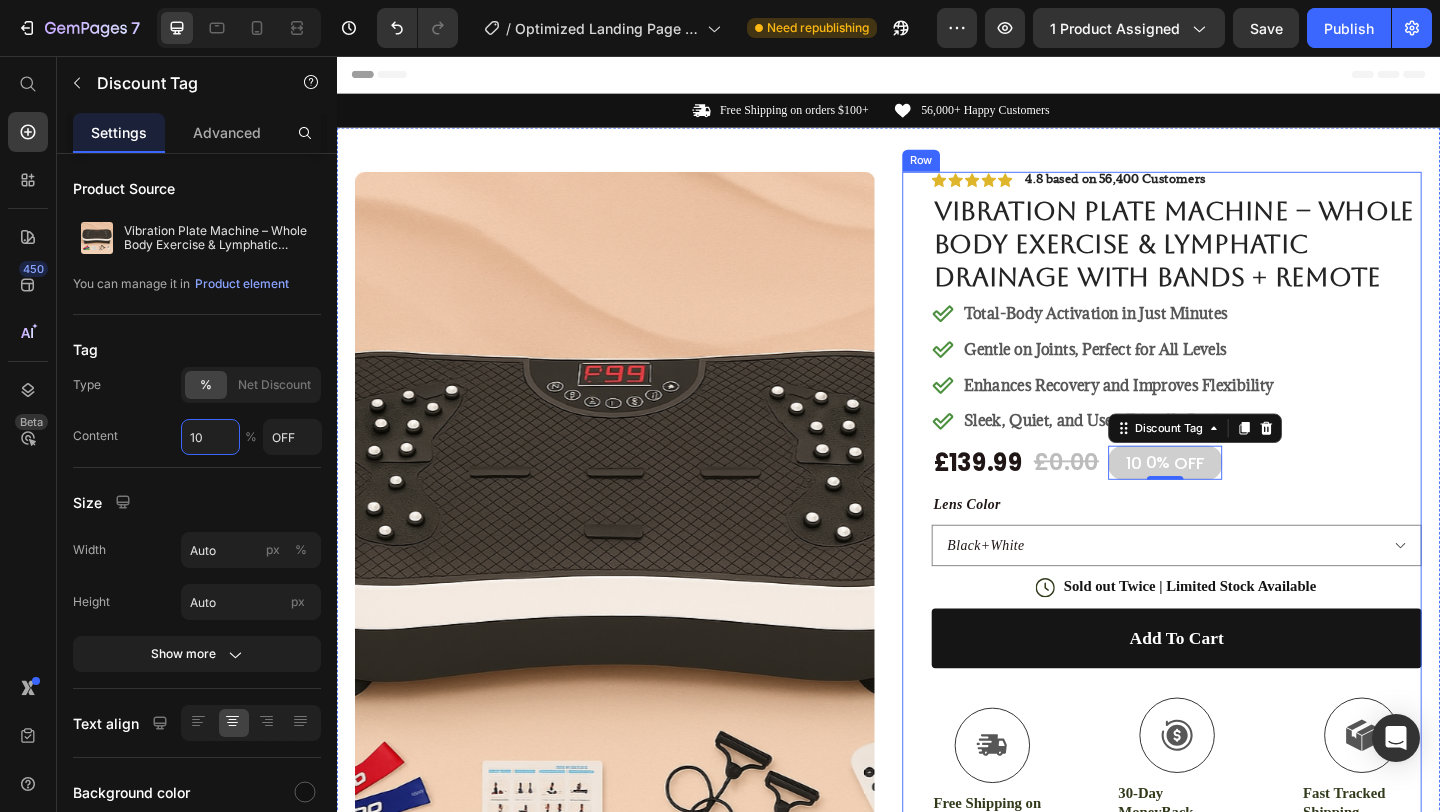 type on "1" 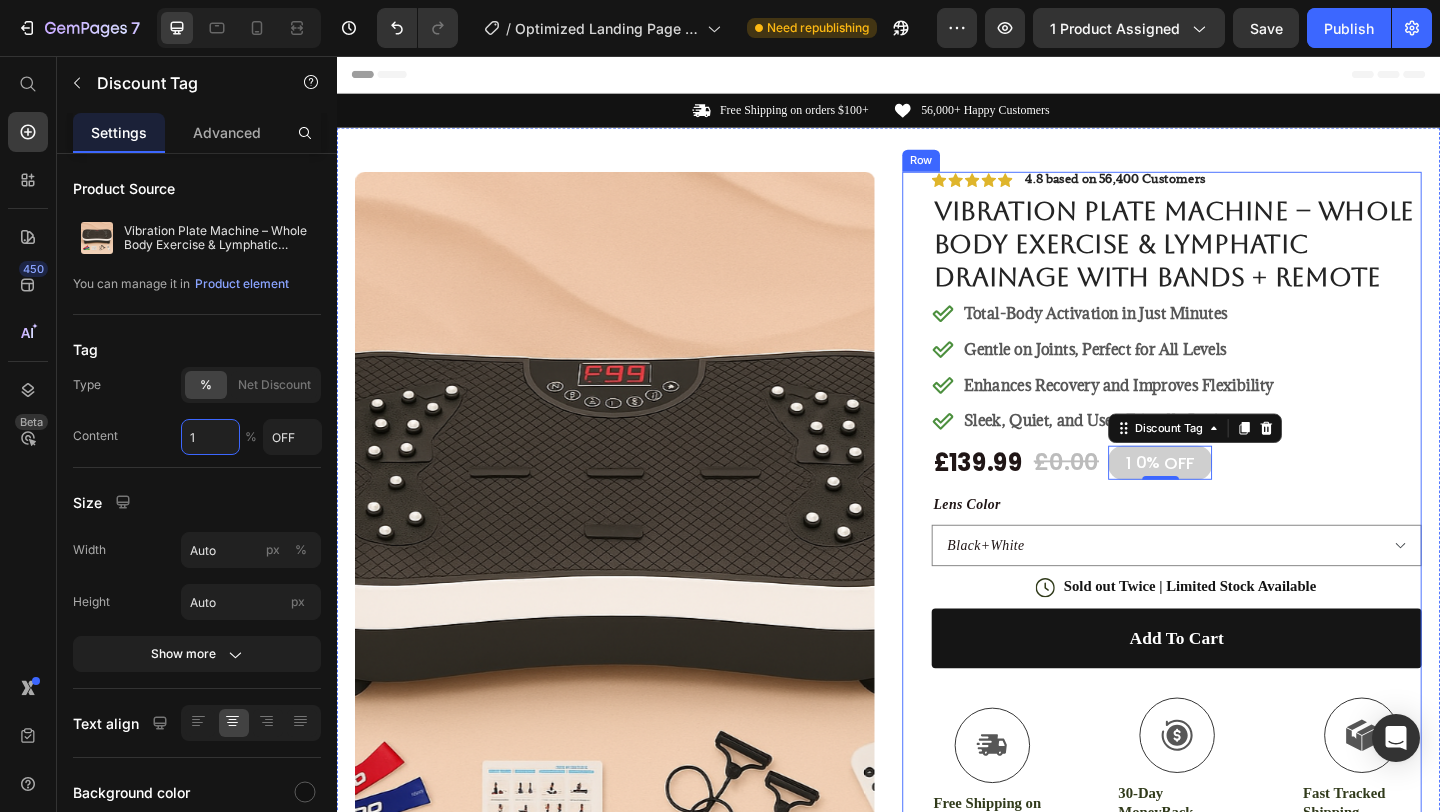 type 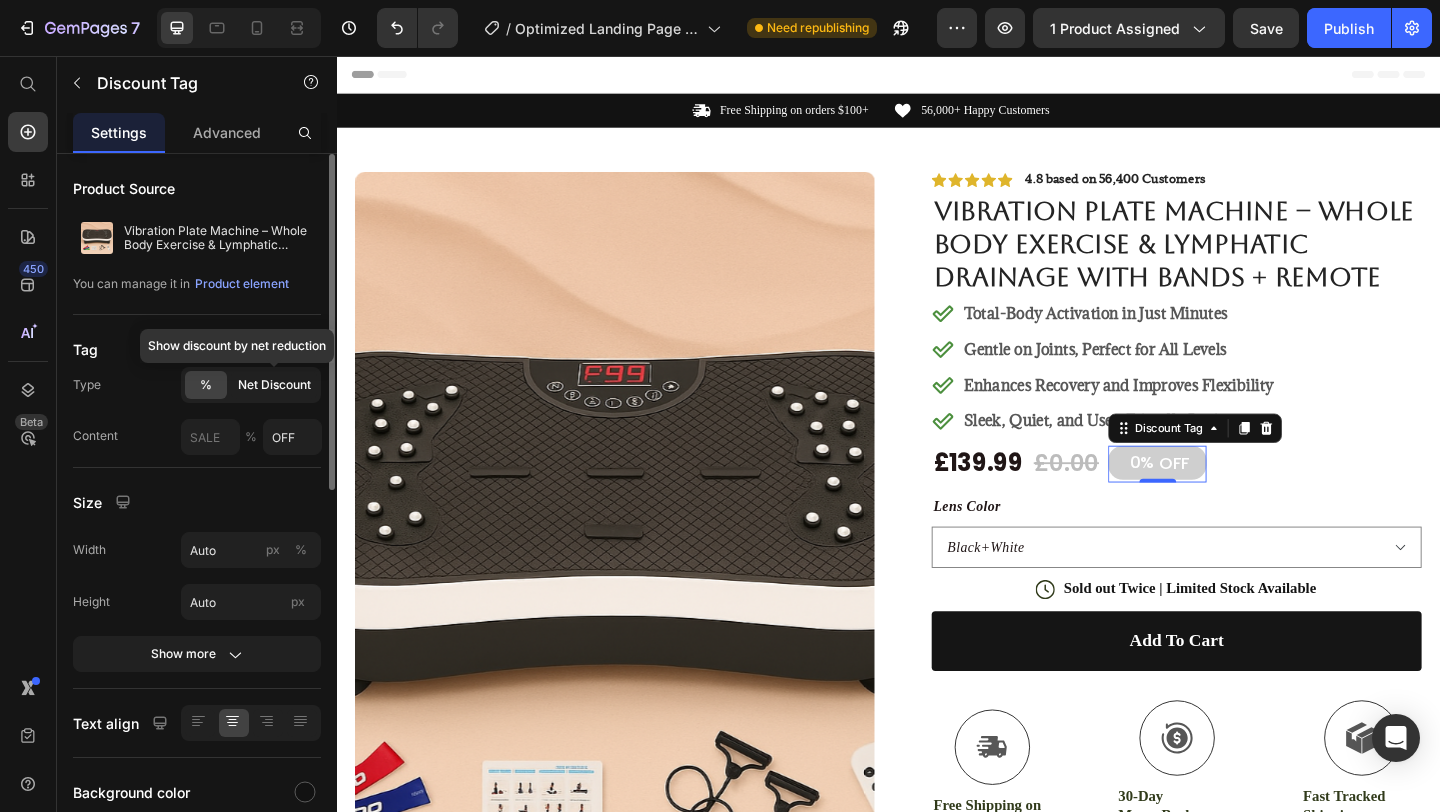 click on "Net Discount" 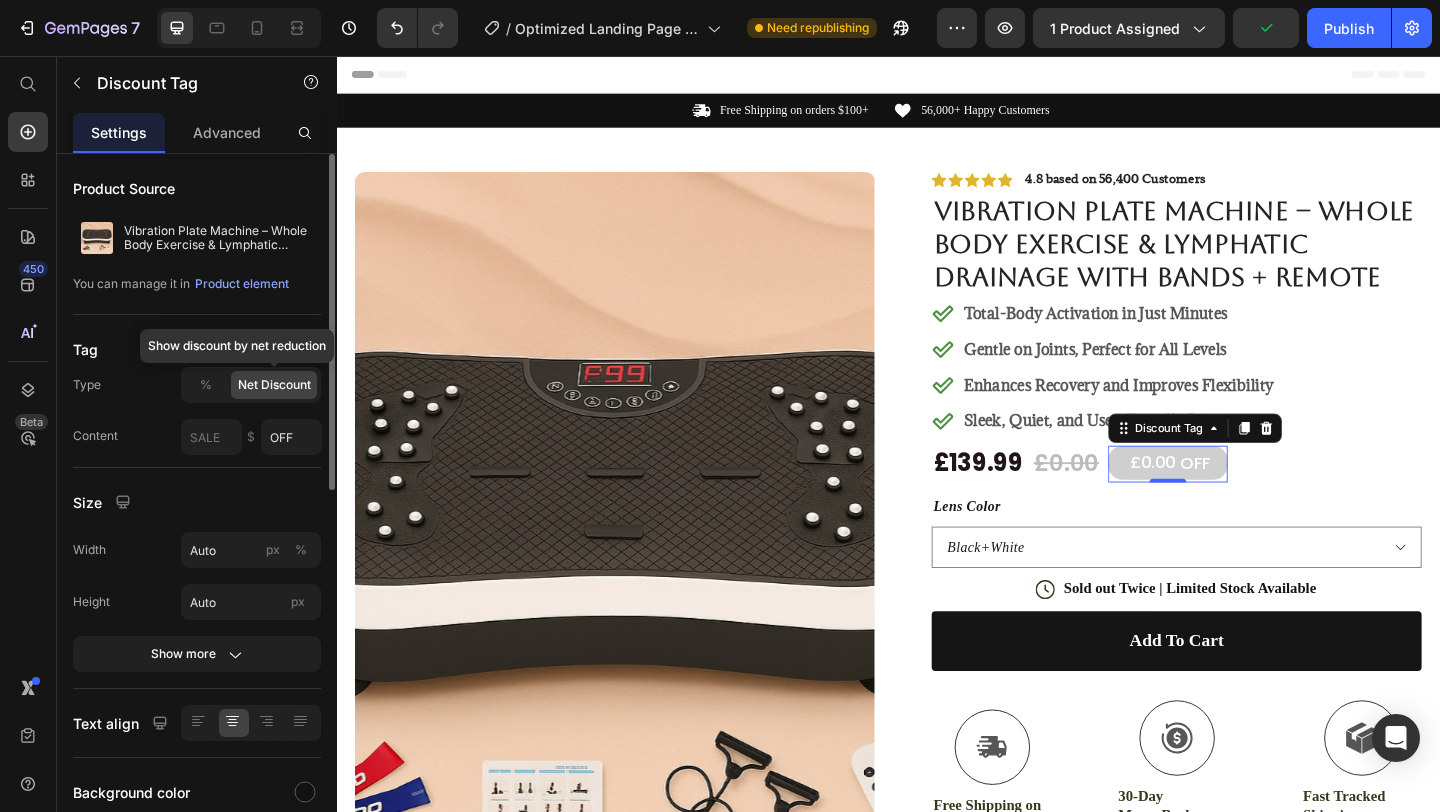 click on "Net Discount" 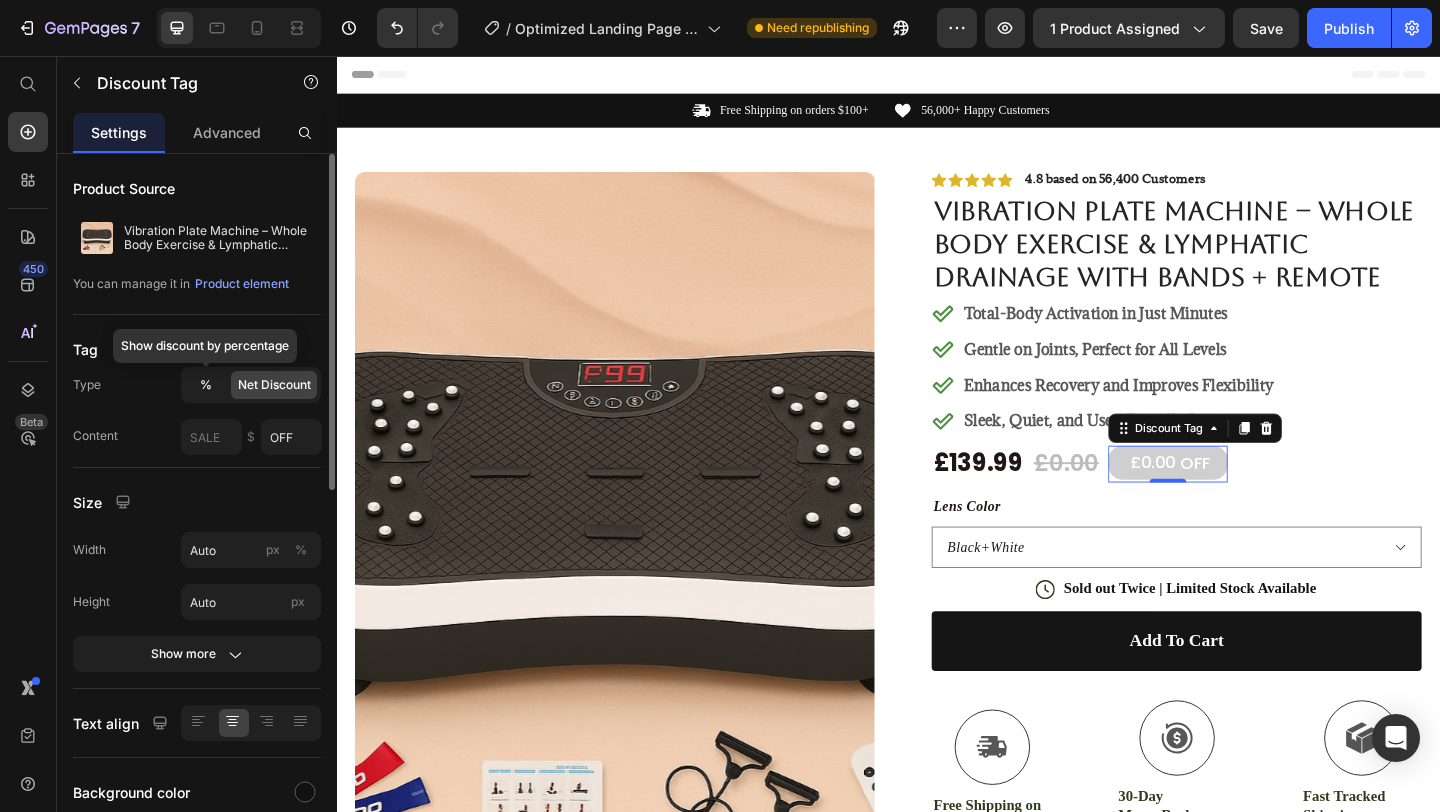 click on "%" 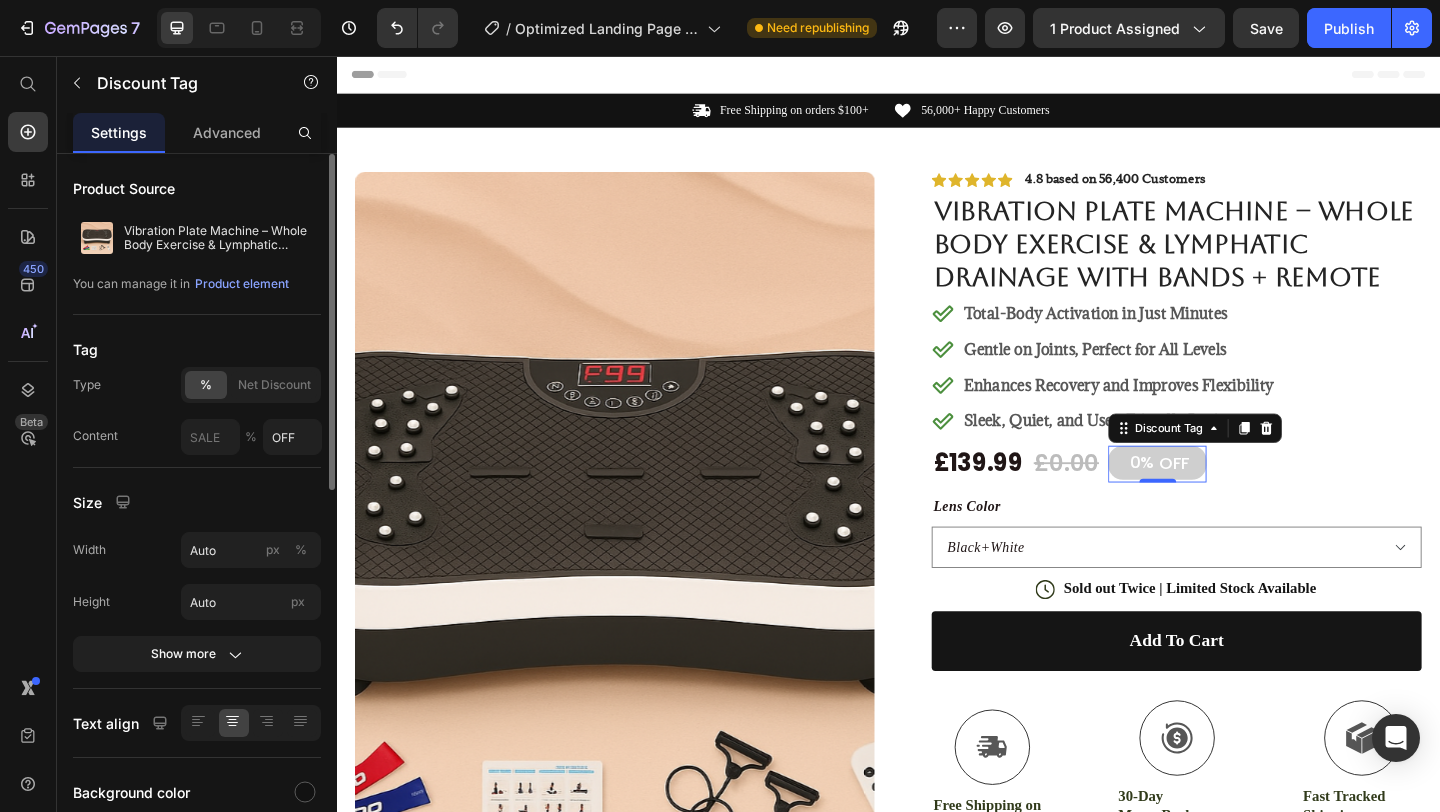 click on "%" at bounding box center [251, 437] 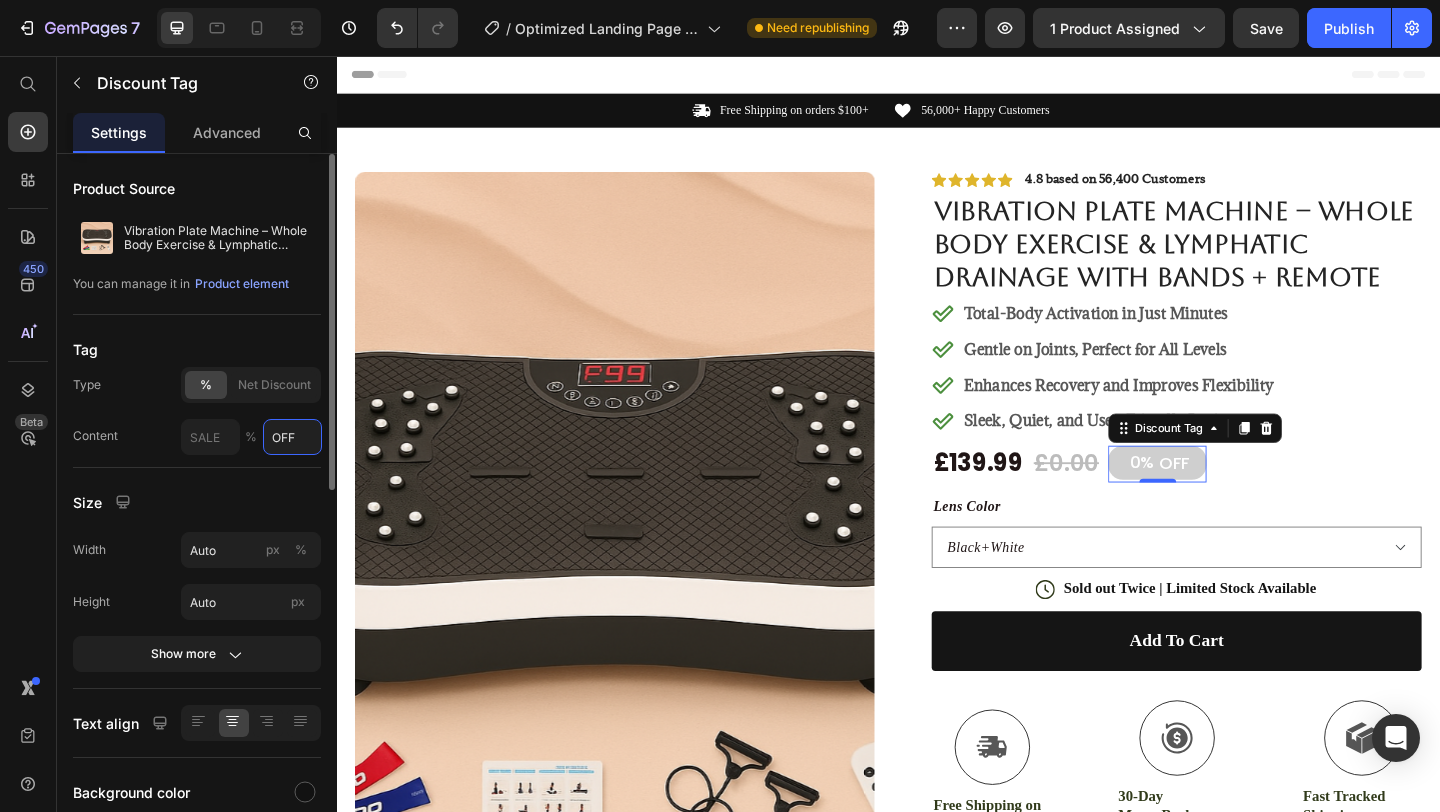 click on "OFF" at bounding box center [292, 437] 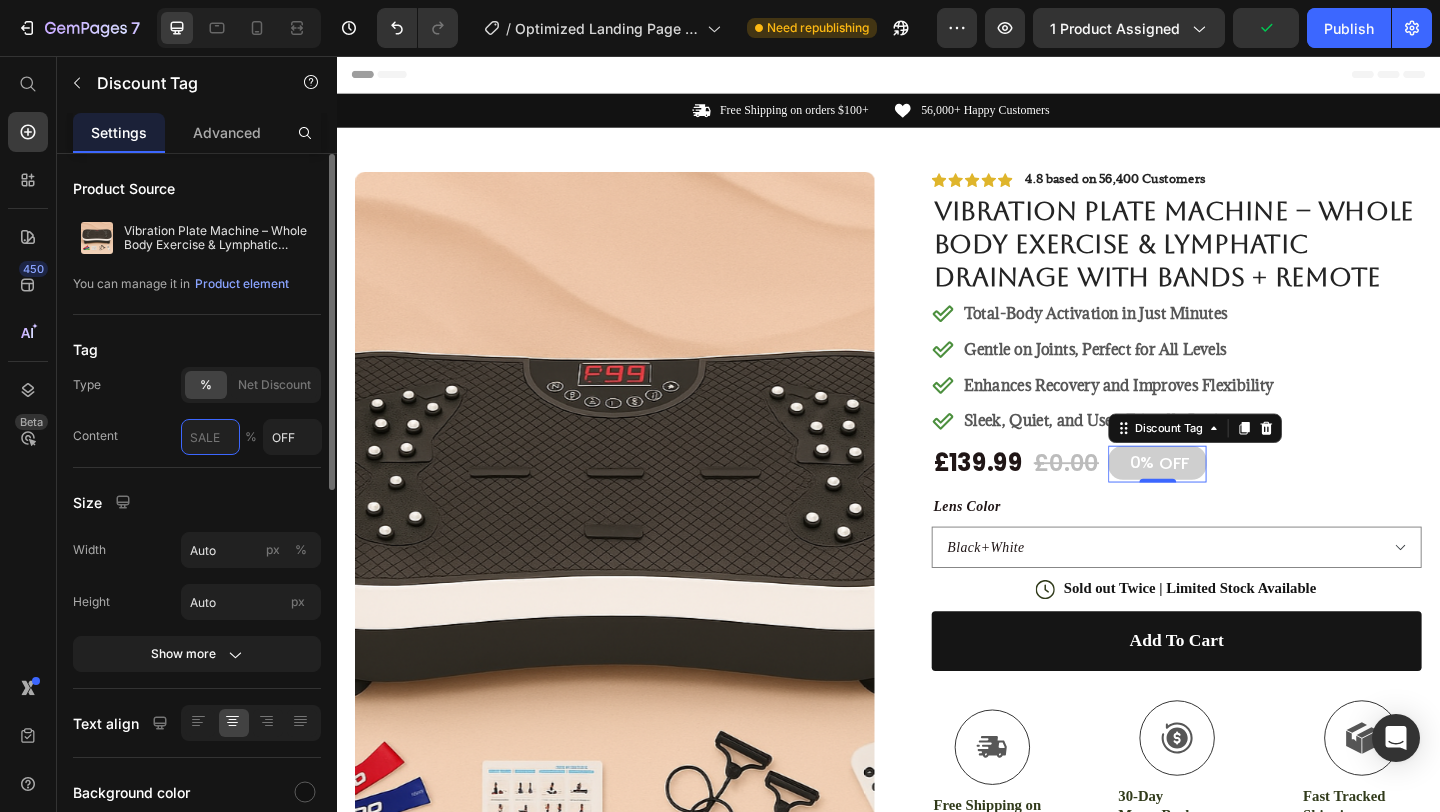 click at bounding box center [210, 437] 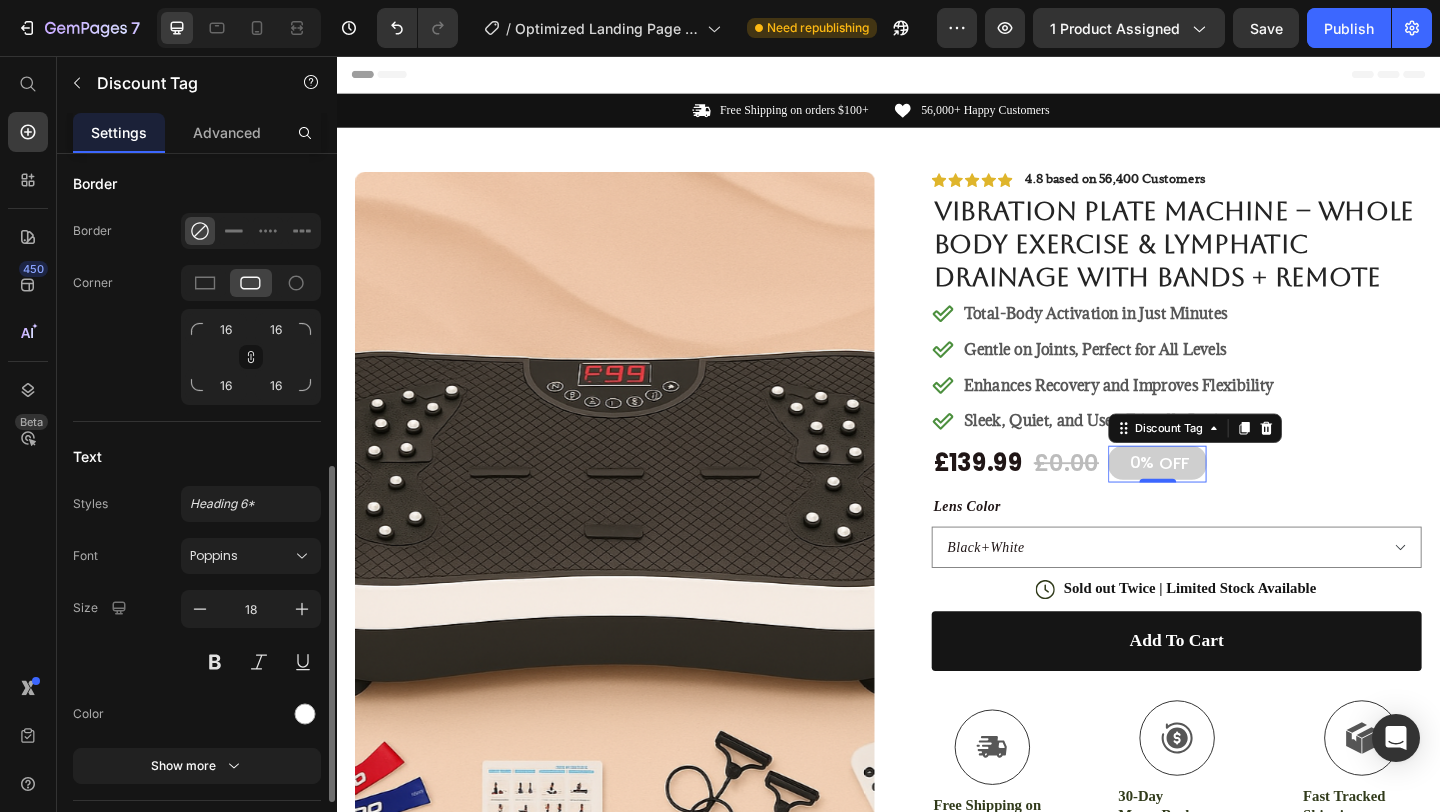 scroll, scrollTop: 0, scrollLeft: 0, axis: both 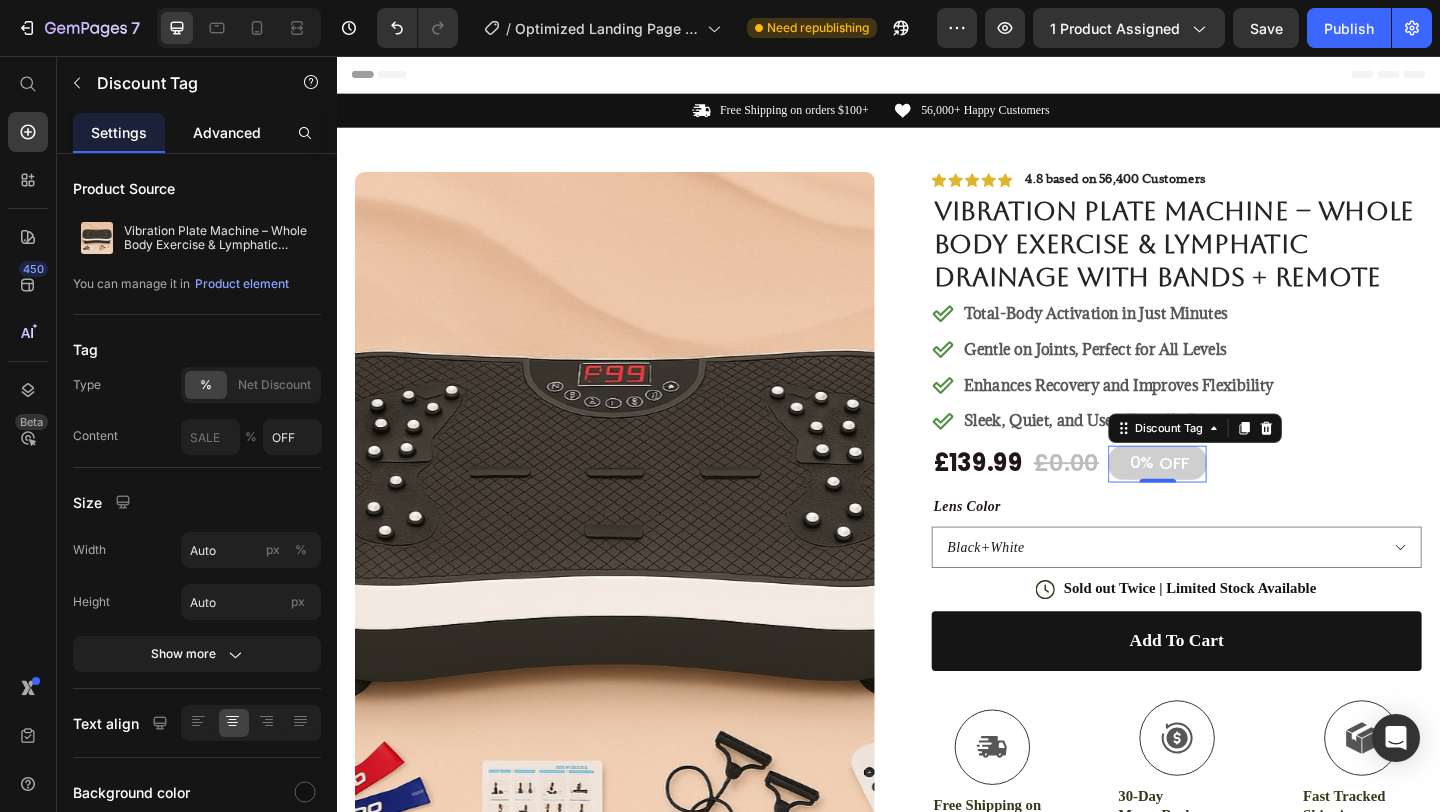 click on "Advanced" 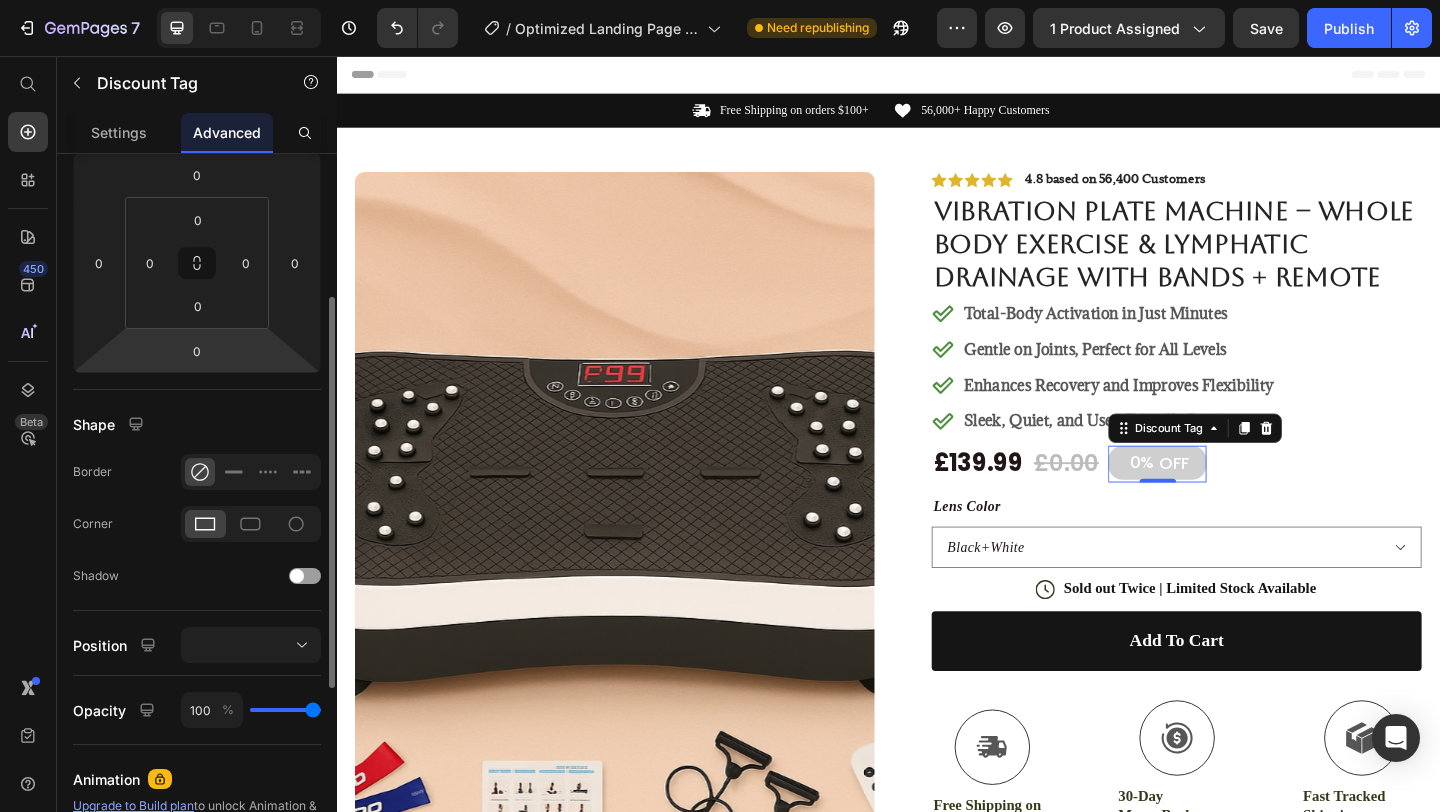 scroll, scrollTop: 0, scrollLeft: 0, axis: both 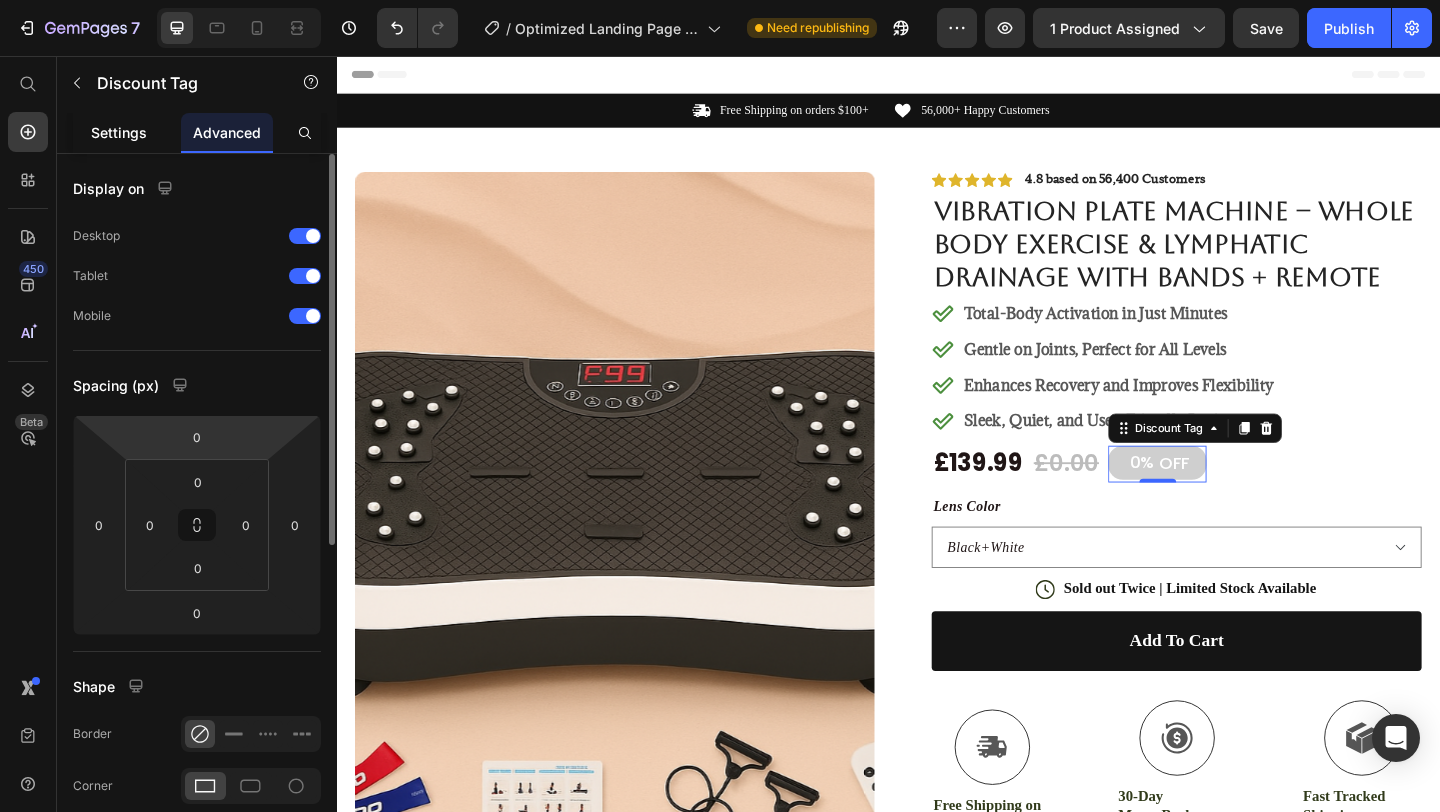 click on "Settings" at bounding box center [119, 132] 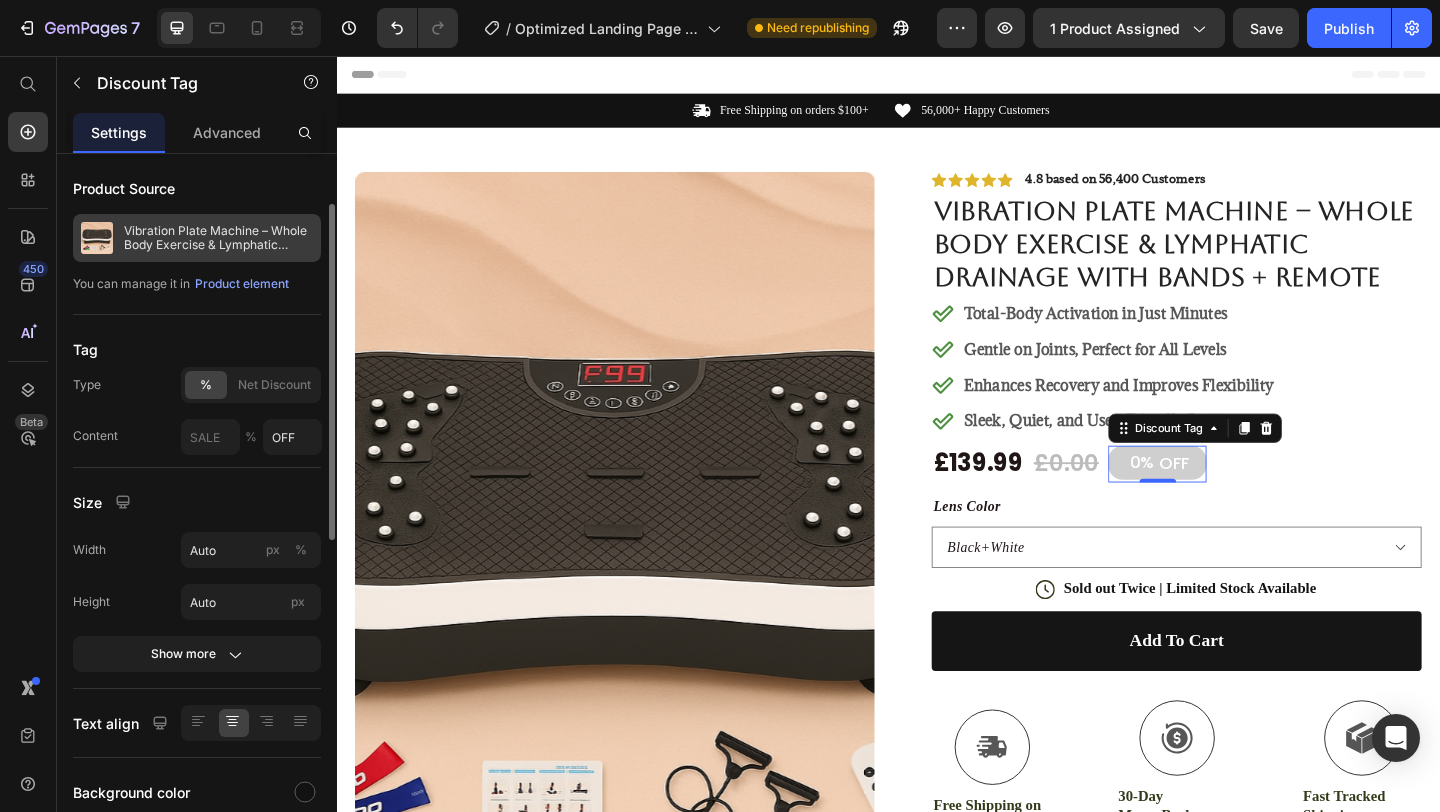 scroll, scrollTop: 110, scrollLeft: 0, axis: vertical 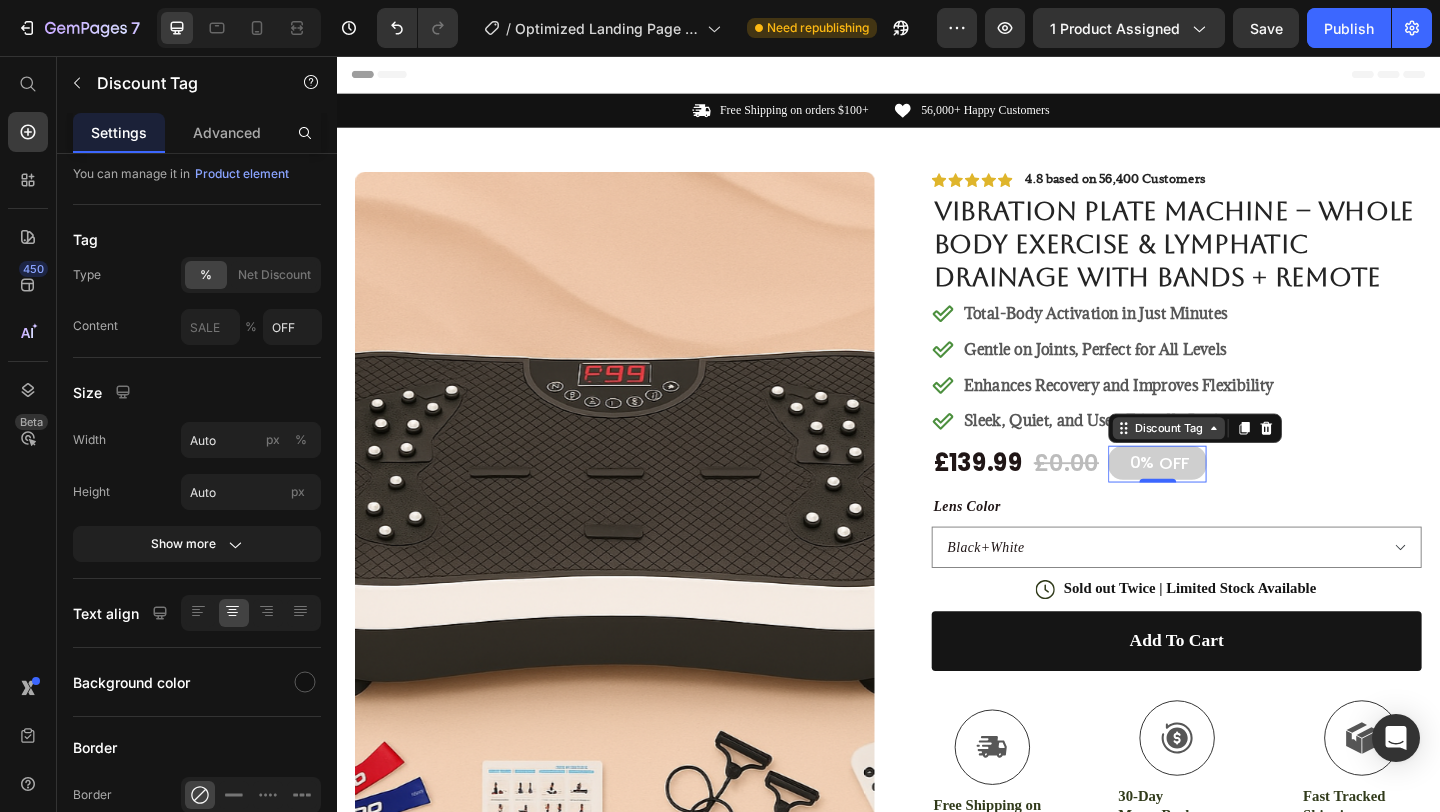 click on "Discount Tag" at bounding box center (1242, 461) 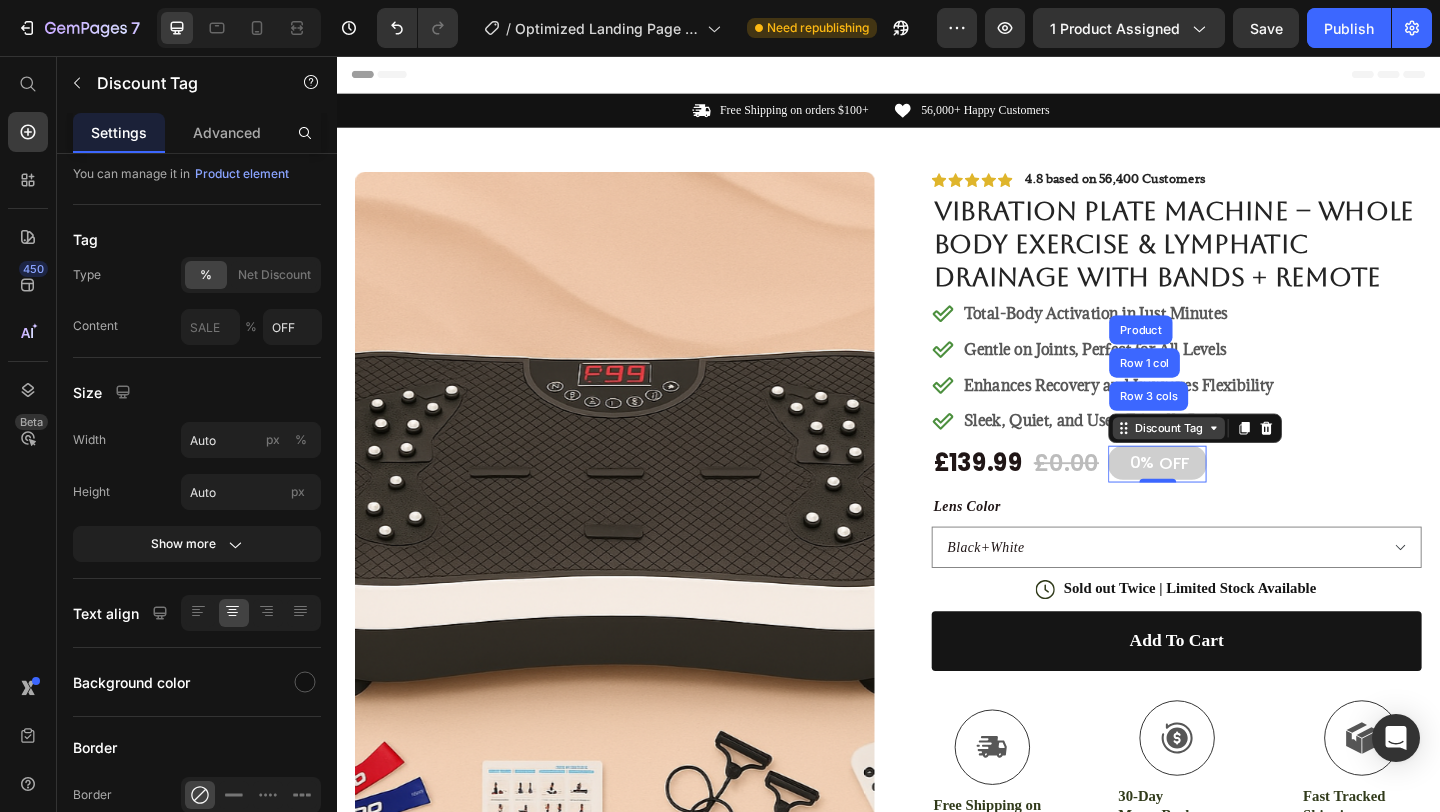 click on "Discount Tag" at bounding box center (1242, 461) 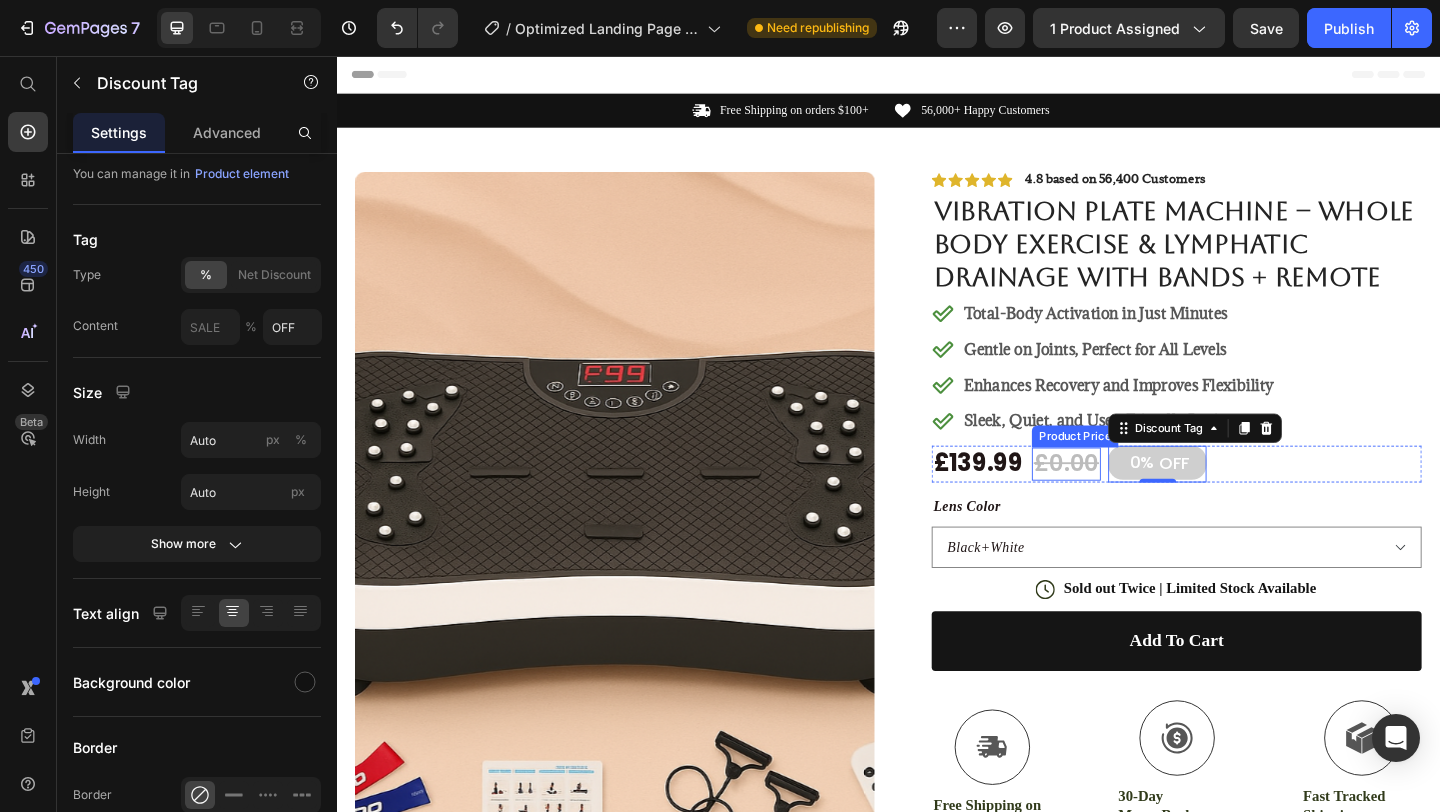 click on "£0.00" at bounding box center (1130, 500) 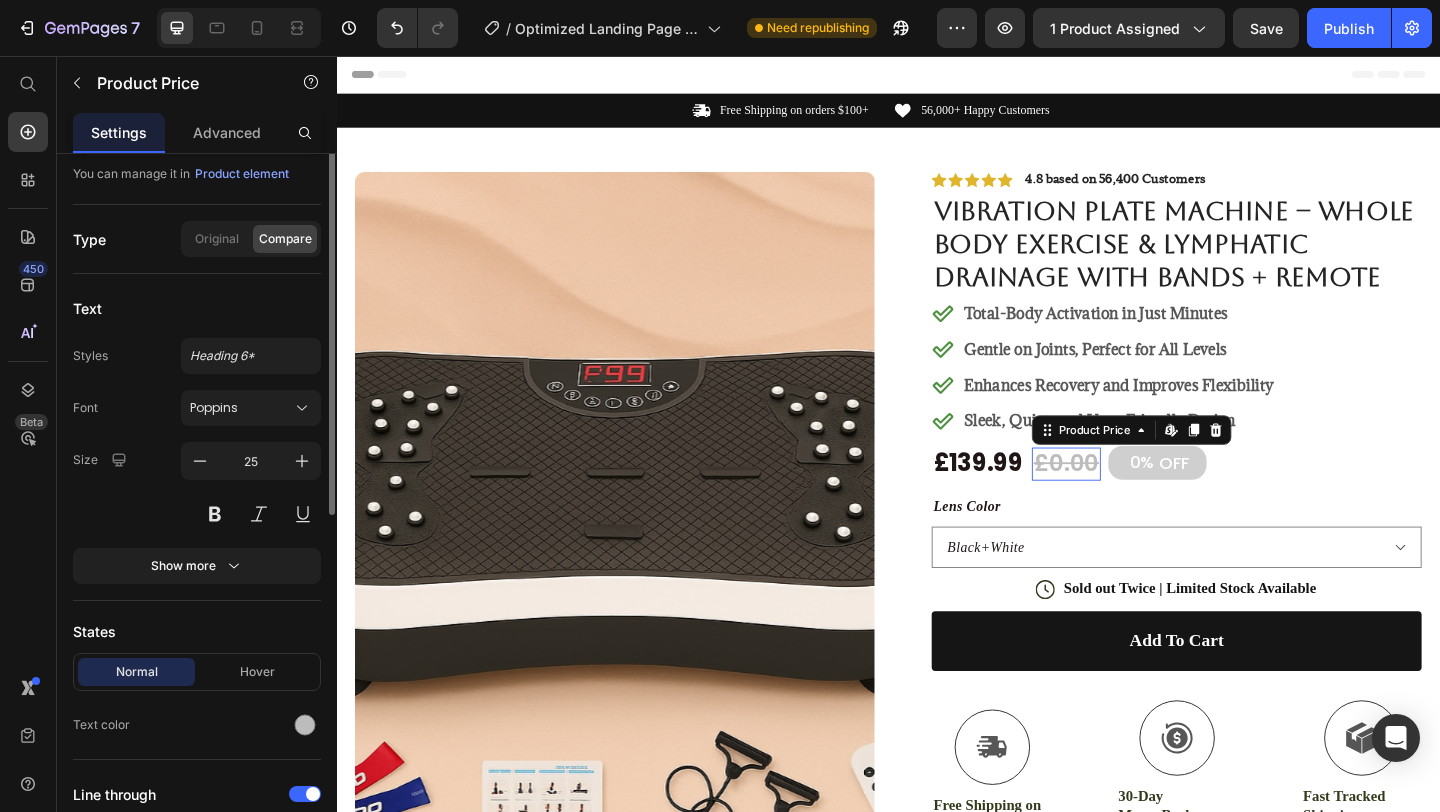 scroll, scrollTop: 0, scrollLeft: 0, axis: both 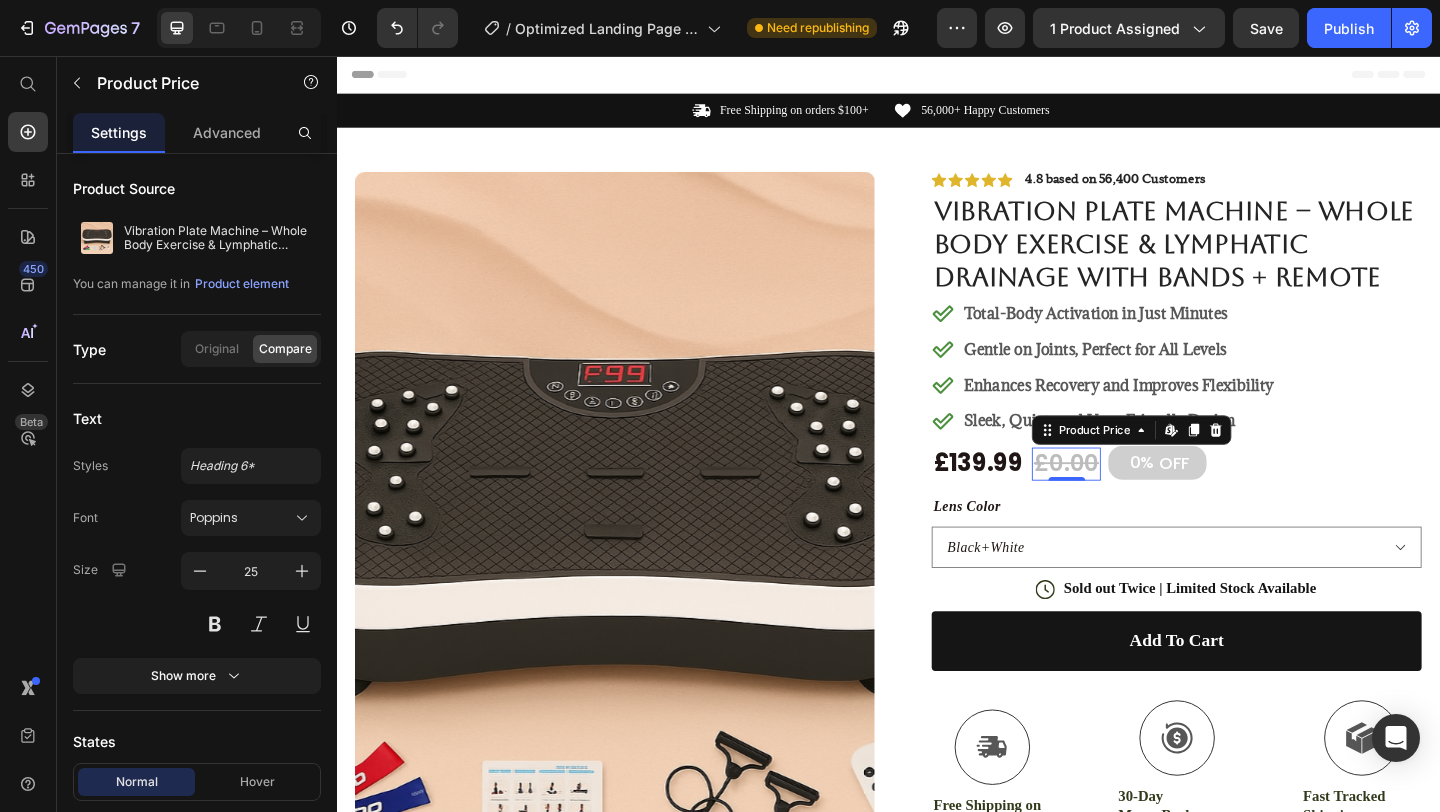 click on "£0.00" at bounding box center [1130, 500] 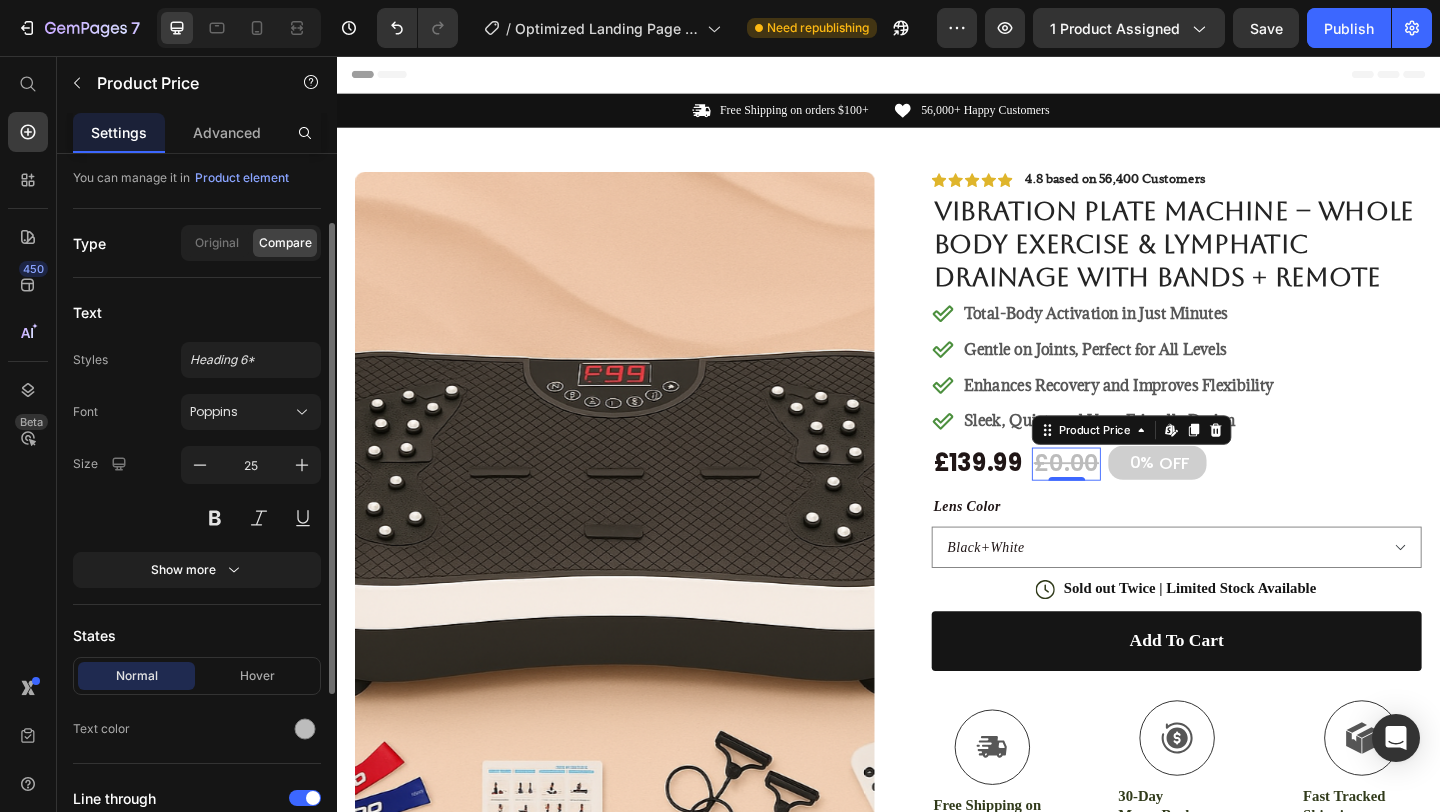 scroll, scrollTop: 0, scrollLeft: 0, axis: both 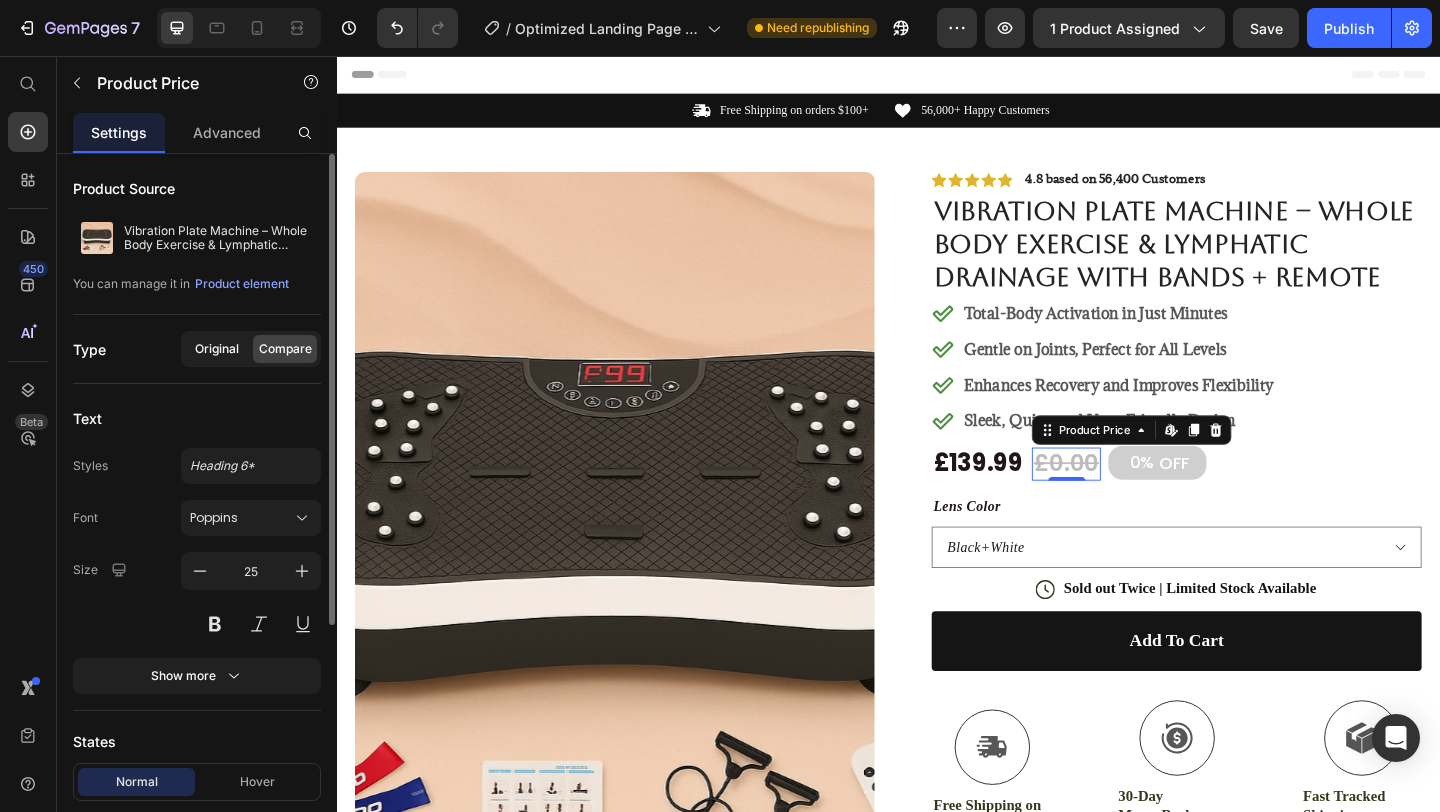 click on "Original" 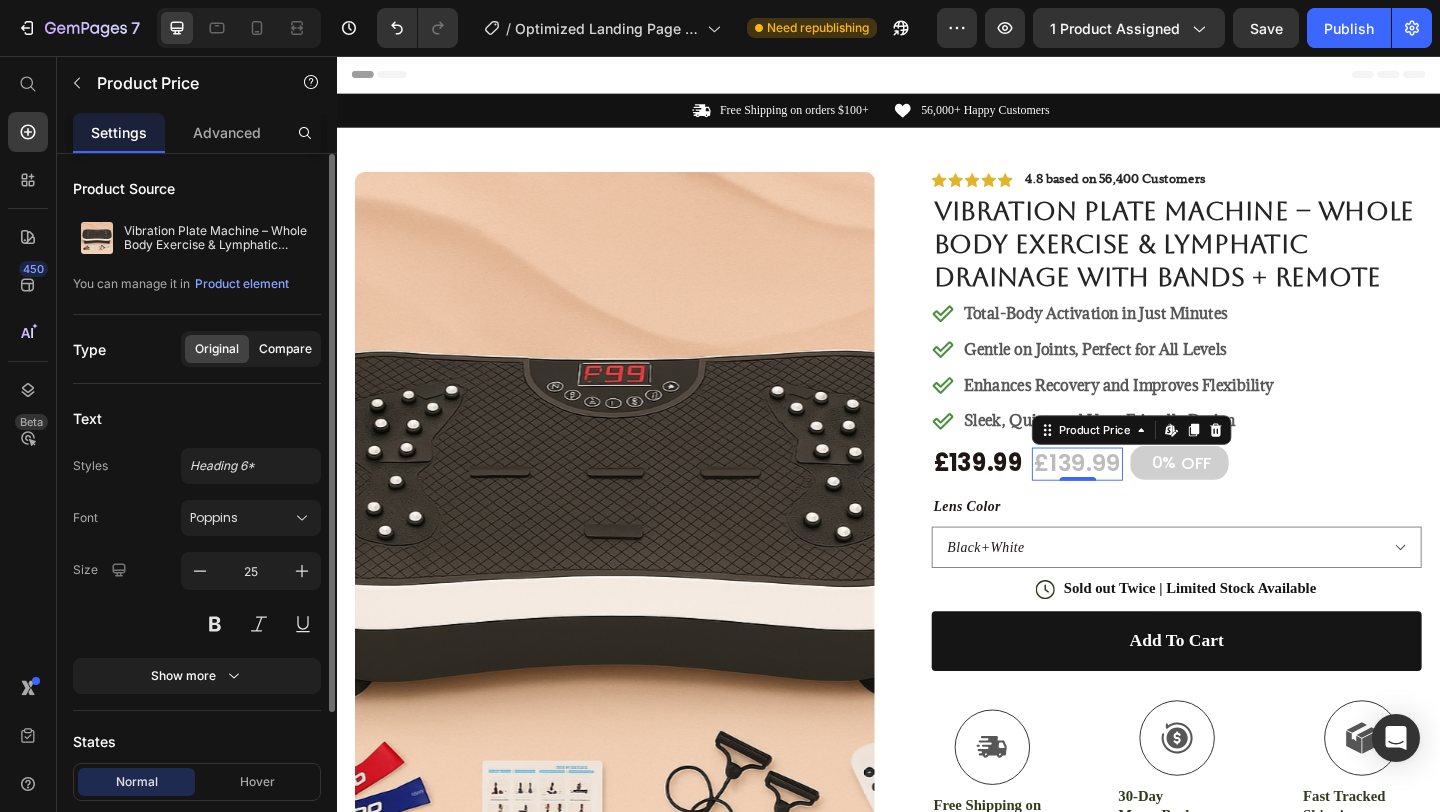 click on "Compare" 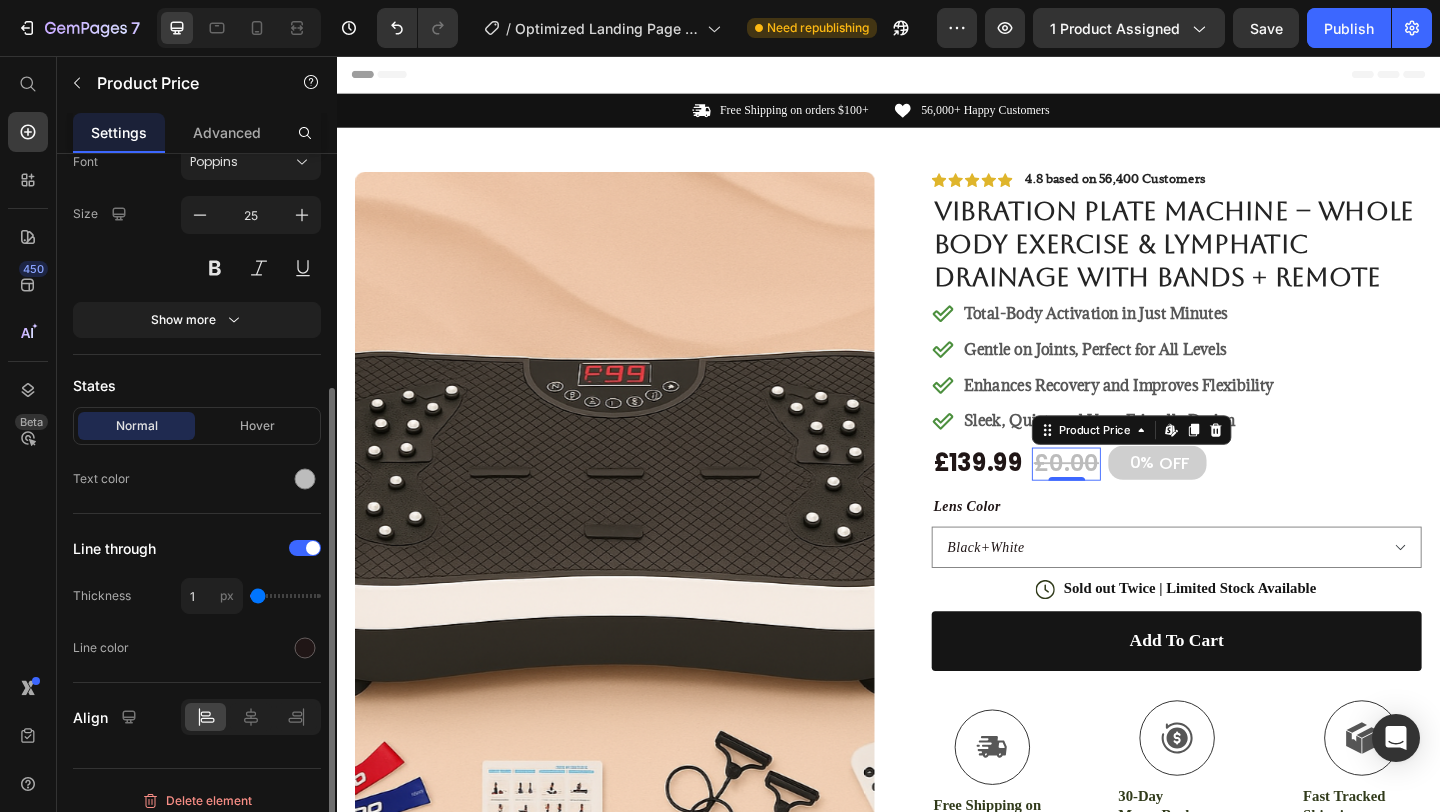 scroll, scrollTop: 370, scrollLeft: 0, axis: vertical 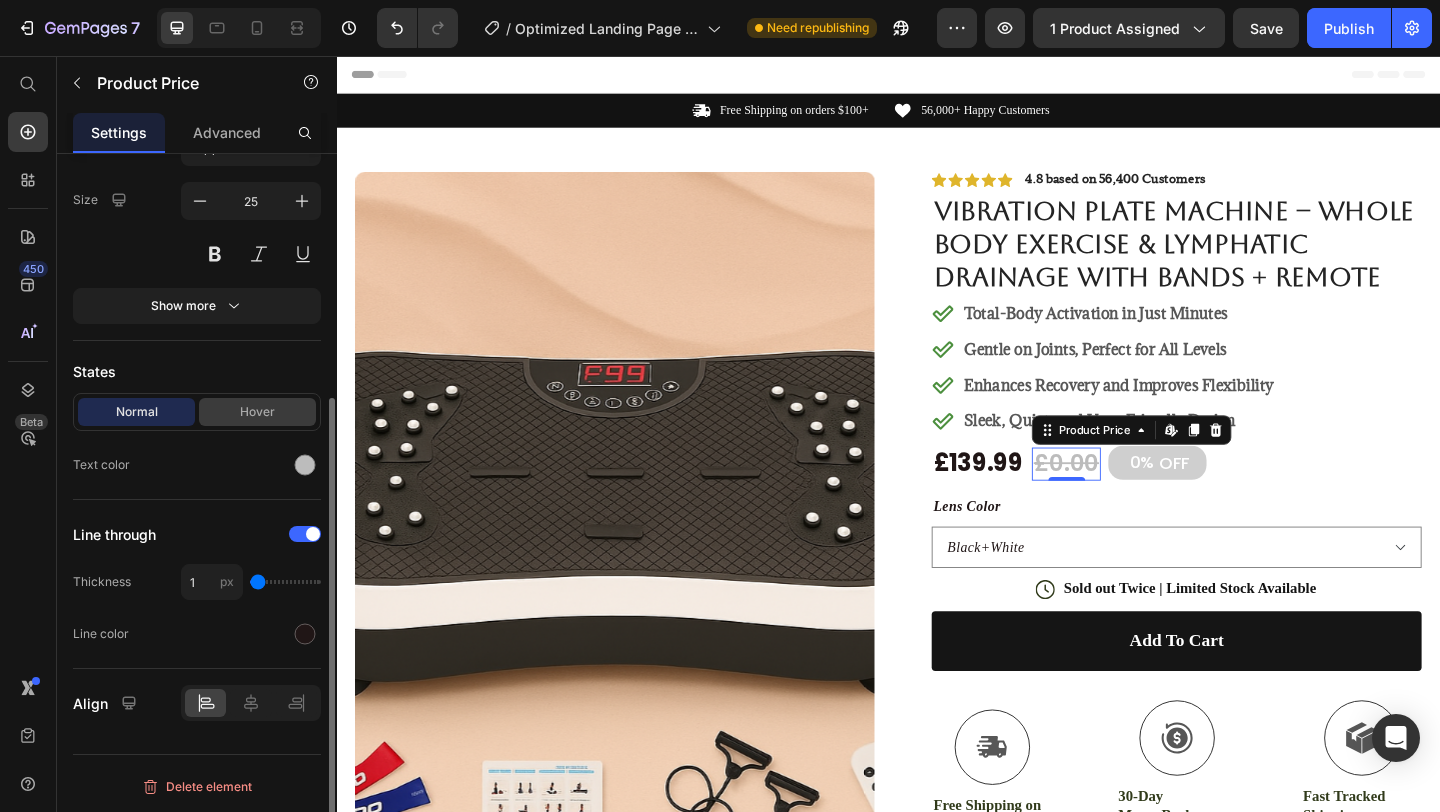 click on "Hover" at bounding box center [257, 412] 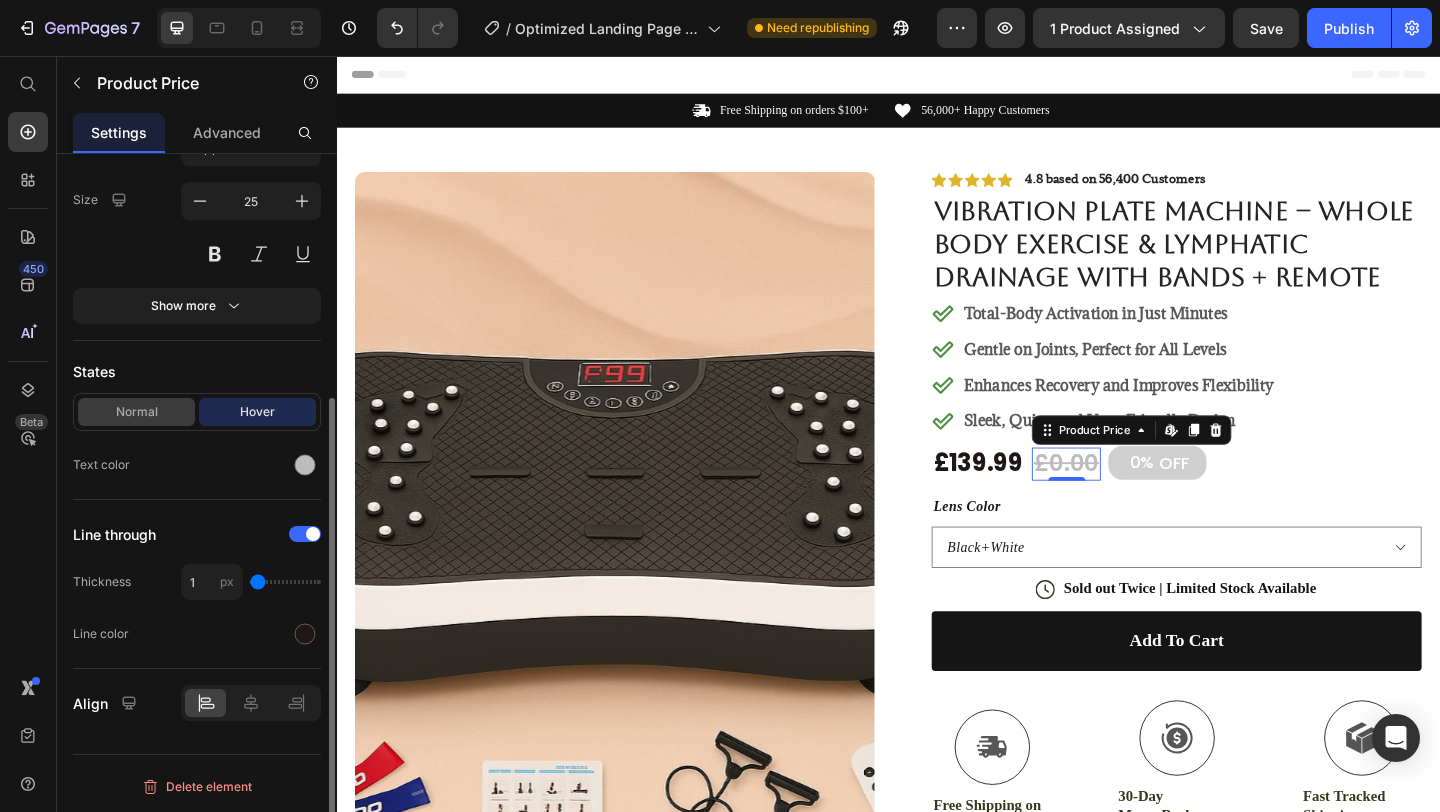 click on "Normal" at bounding box center [136, 412] 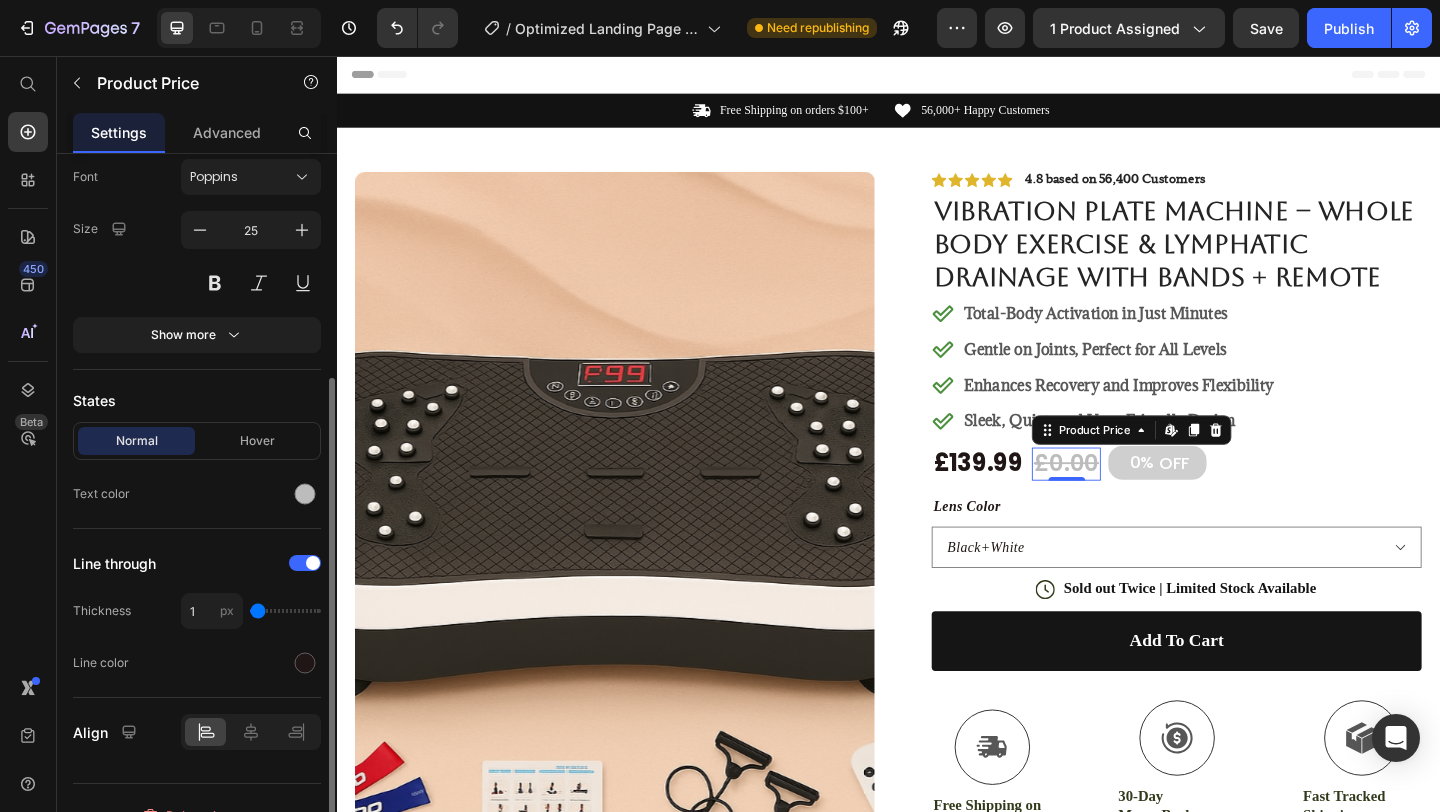 scroll, scrollTop: 299, scrollLeft: 0, axis: vertical 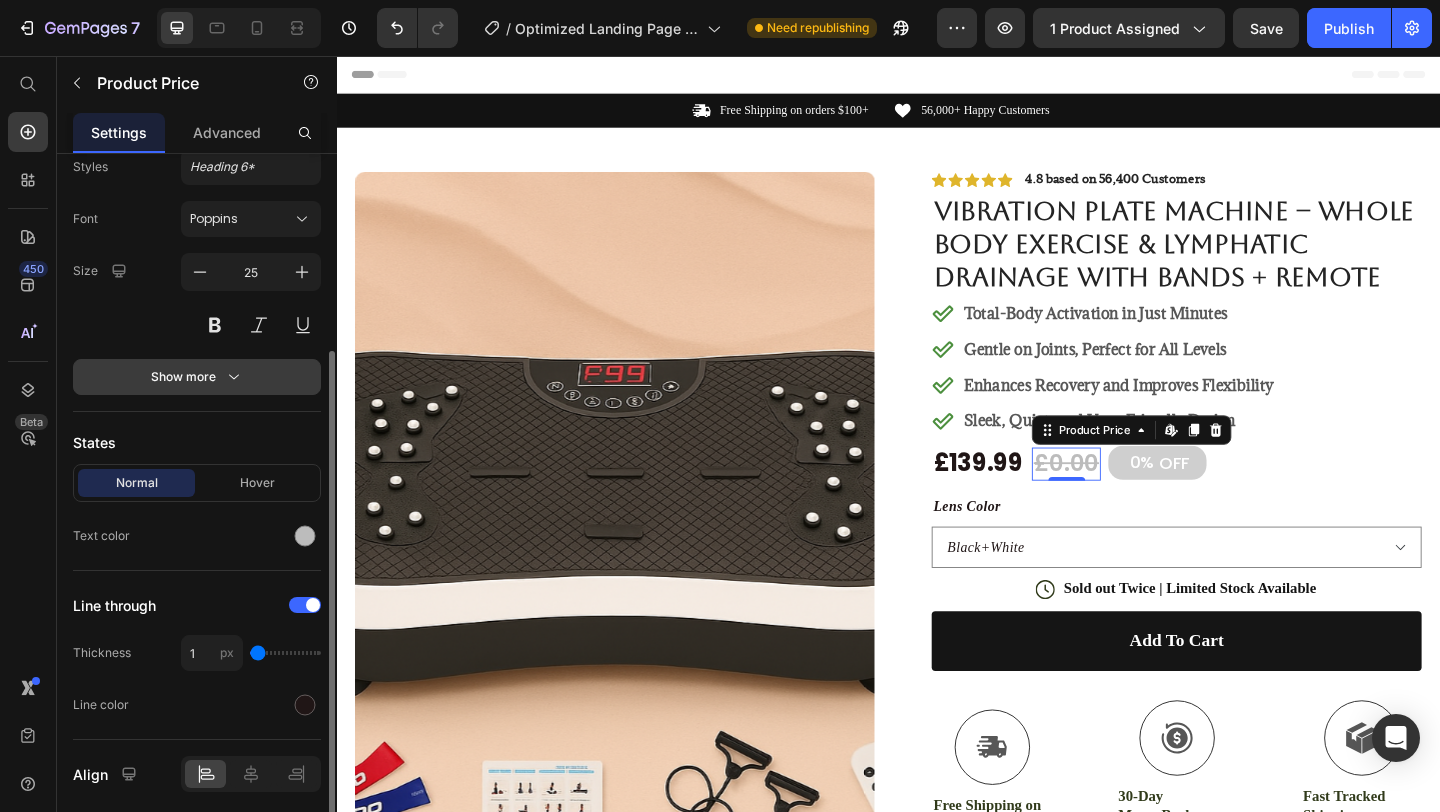 click on "Show more" at bounding box center [197, 377] 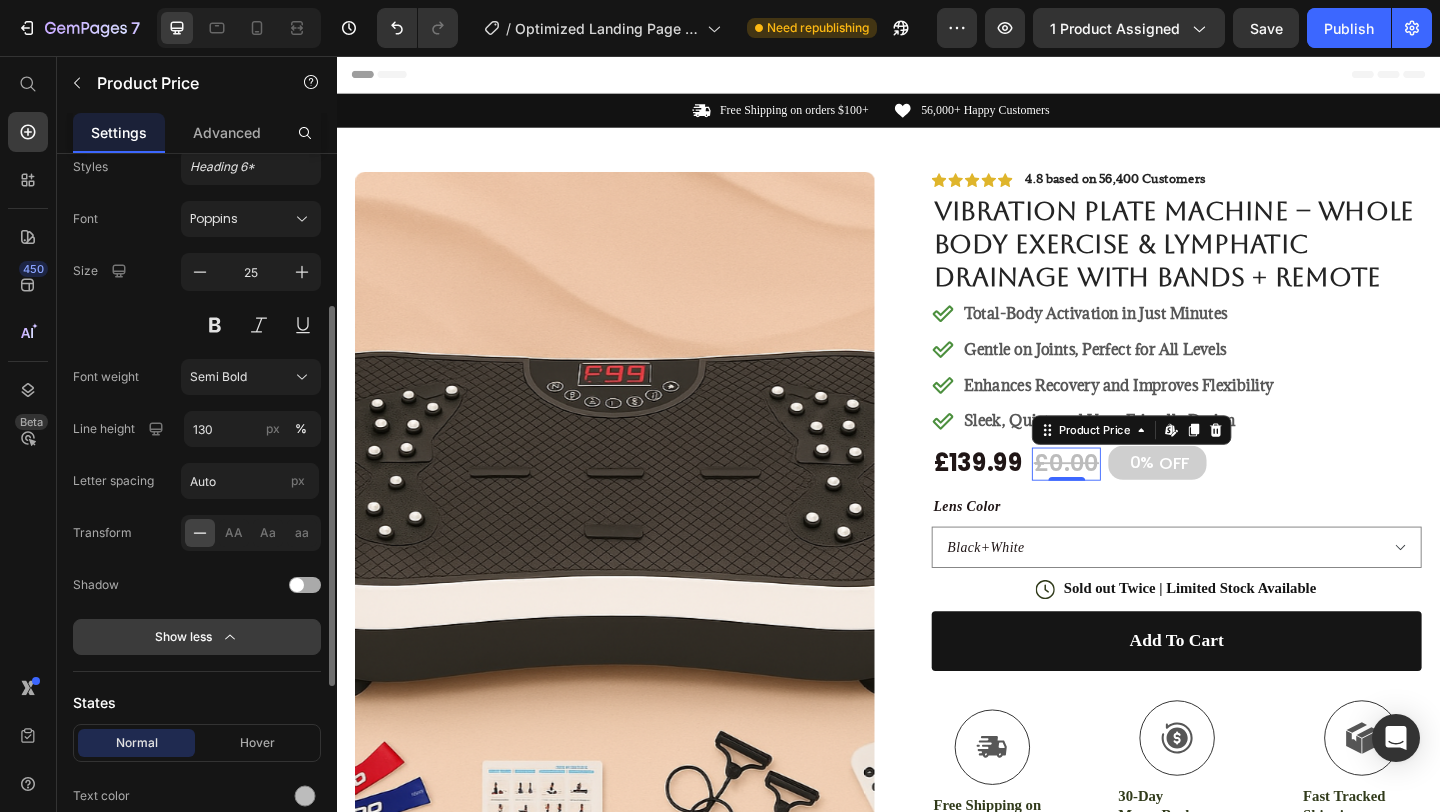 scroll, scrollTop: 0, scrollLeft: 0, axis: both 